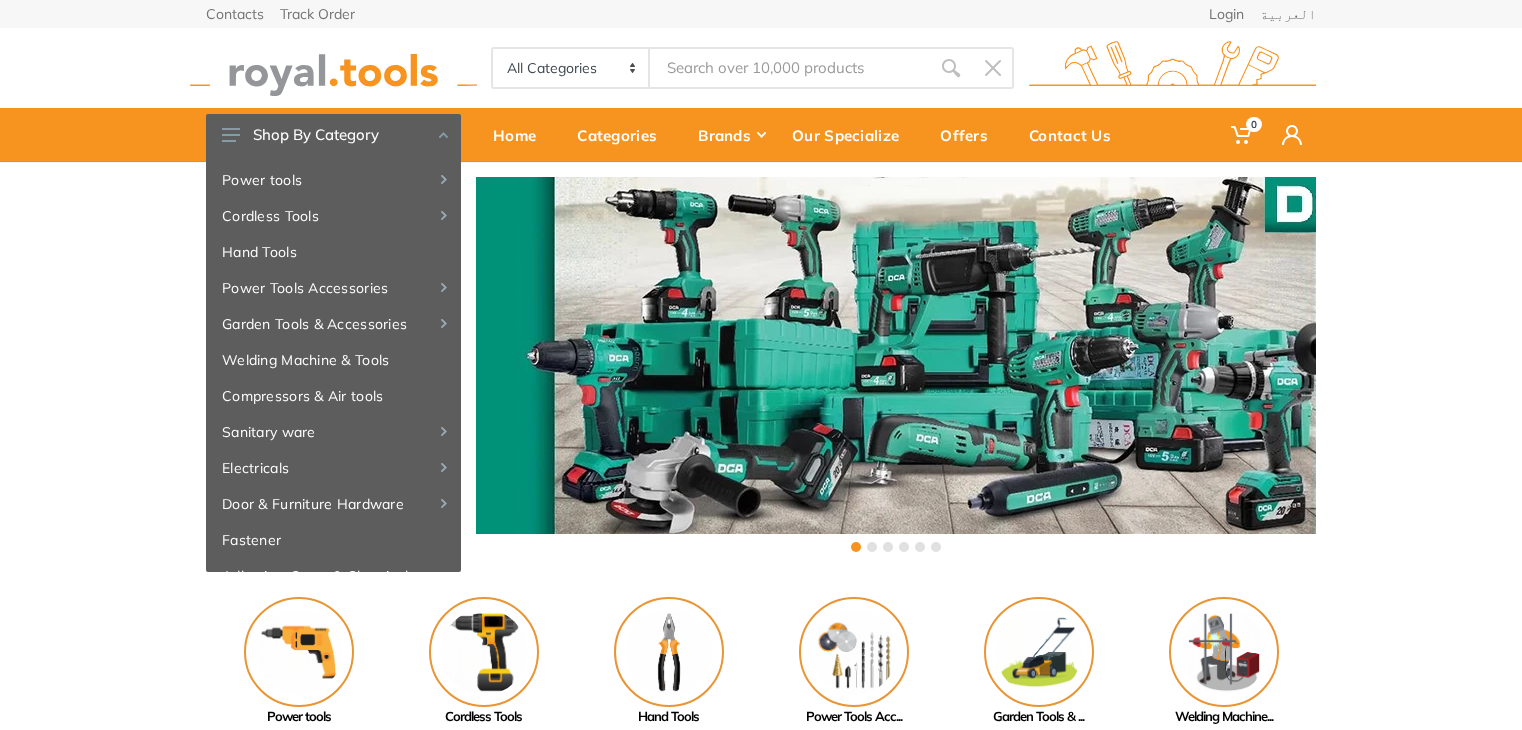 scroll, scrollTop: 0, scrollLeft: 0, axis: both 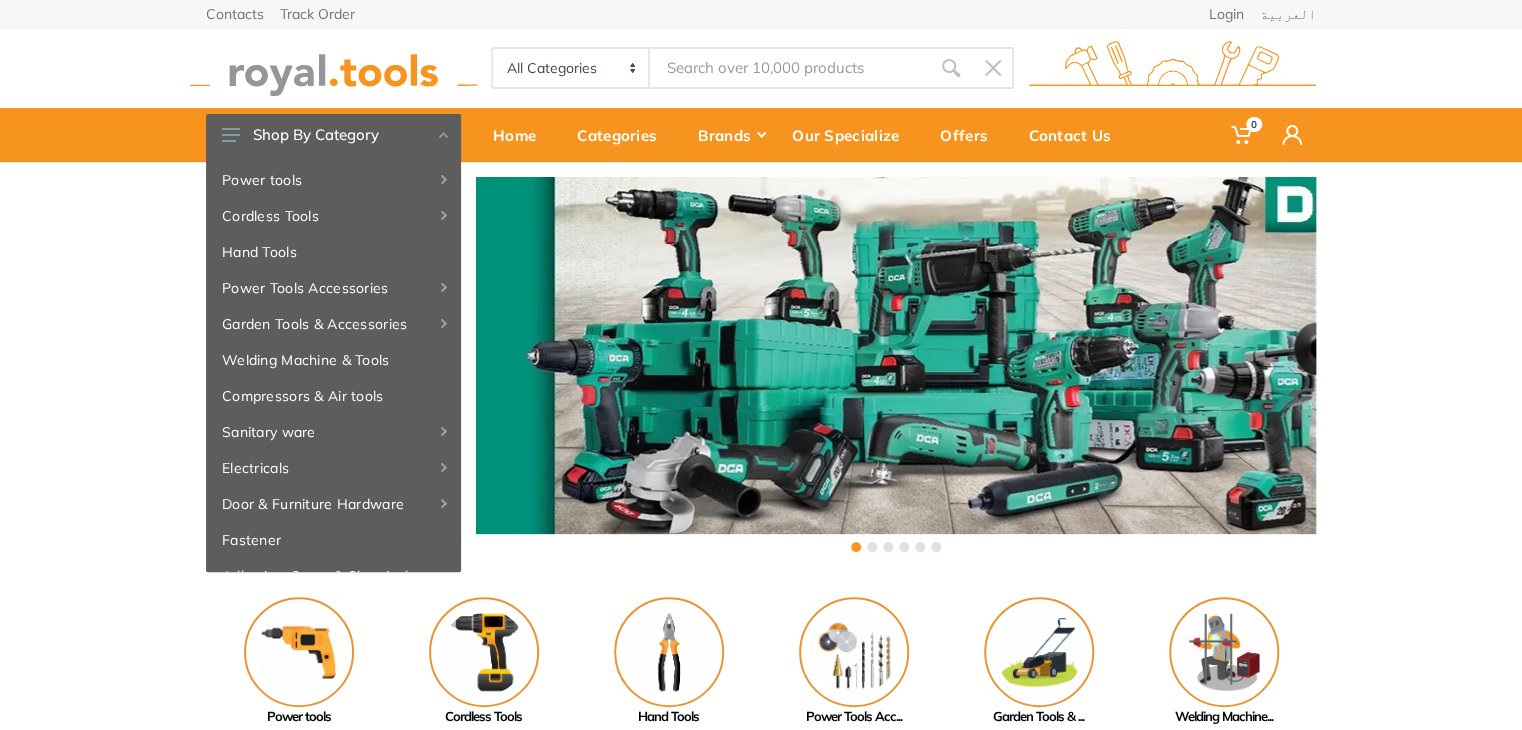 click at bounding box center [790, 68] 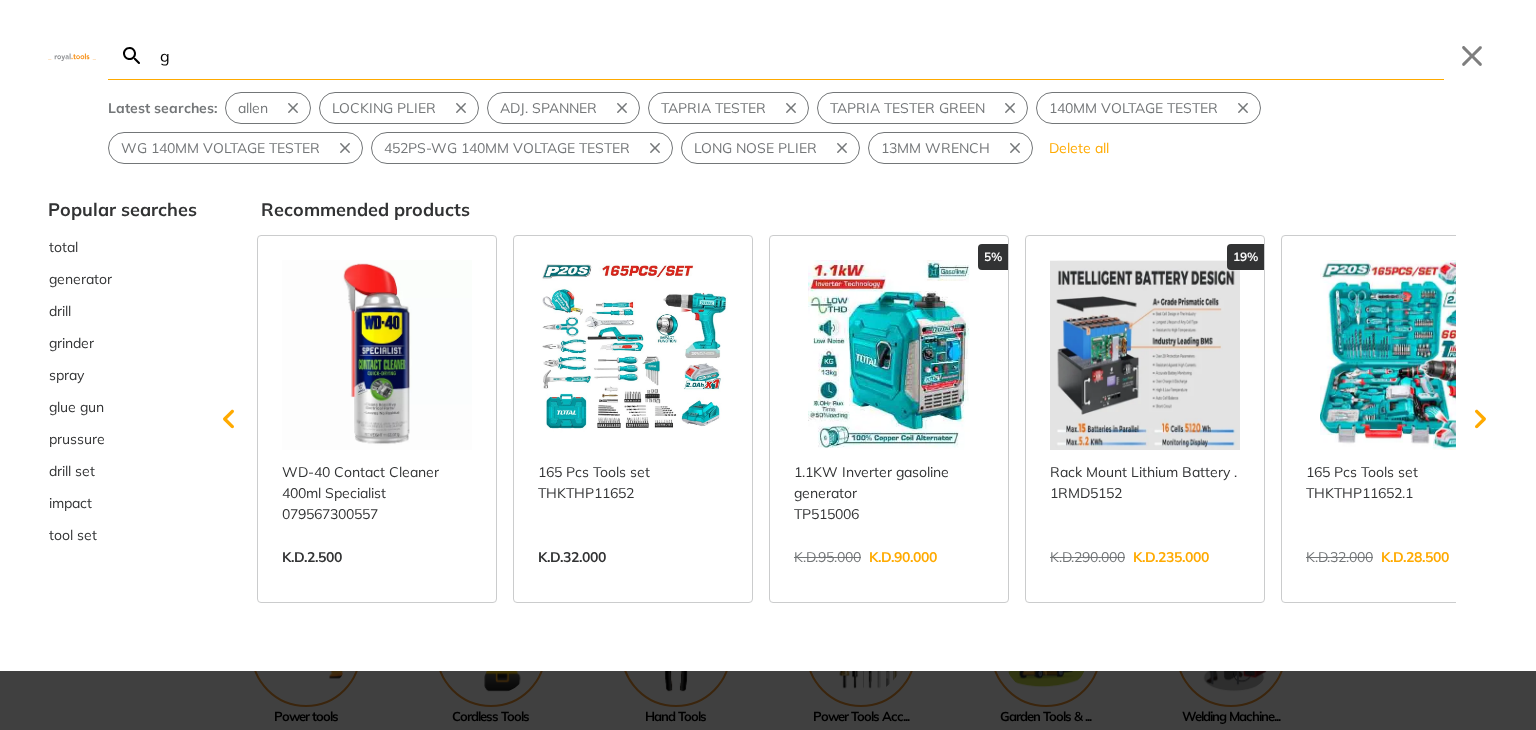 type on "g[" 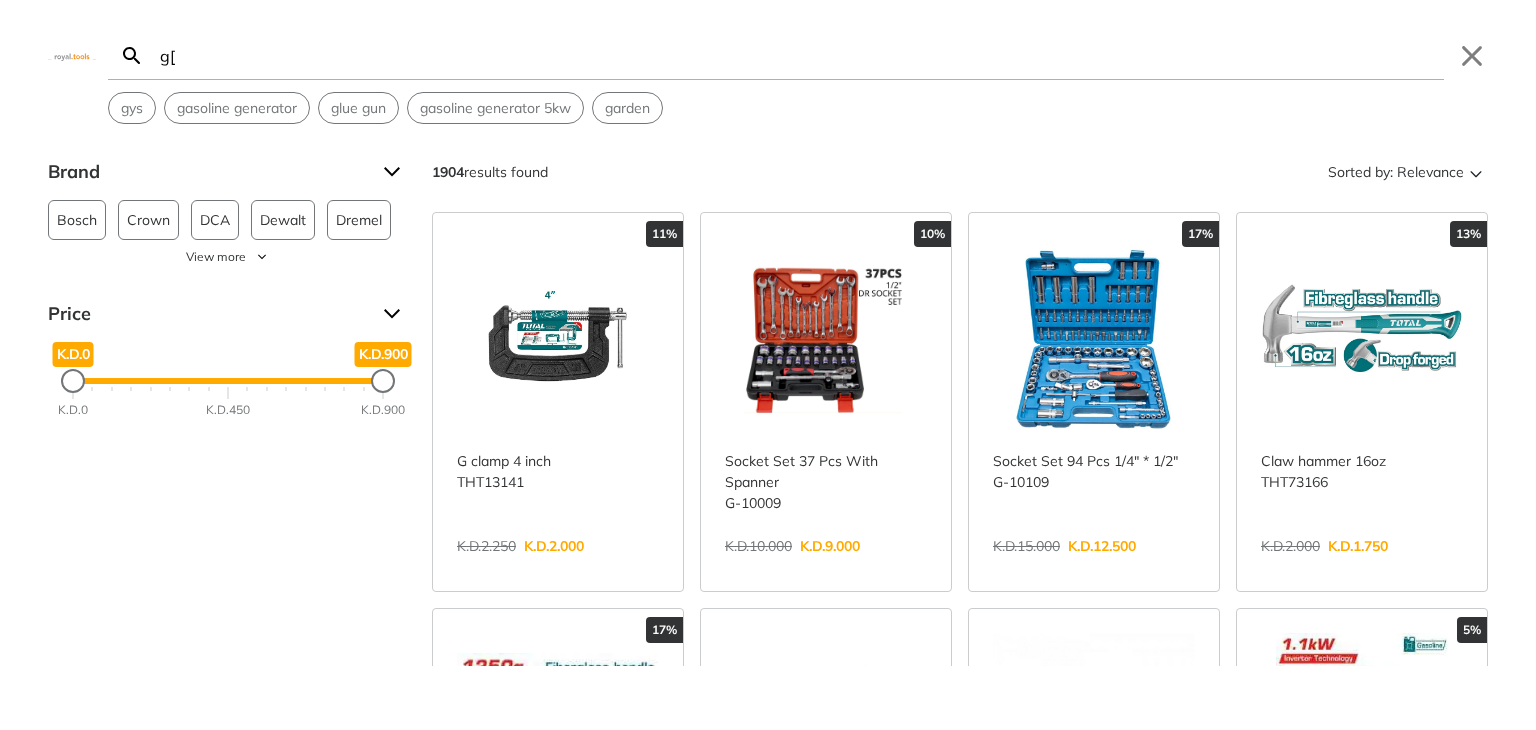 type on "g" 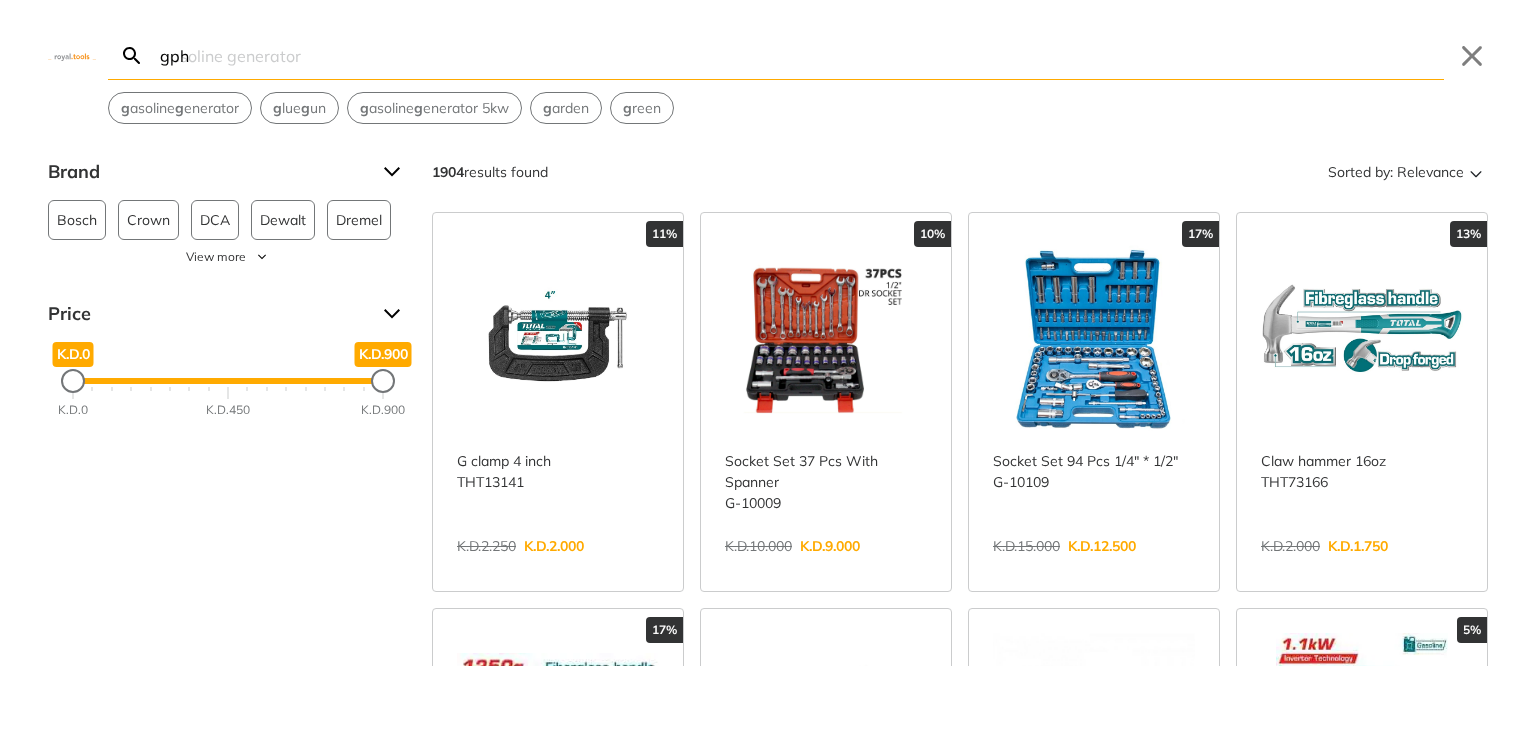 type on "gphl" 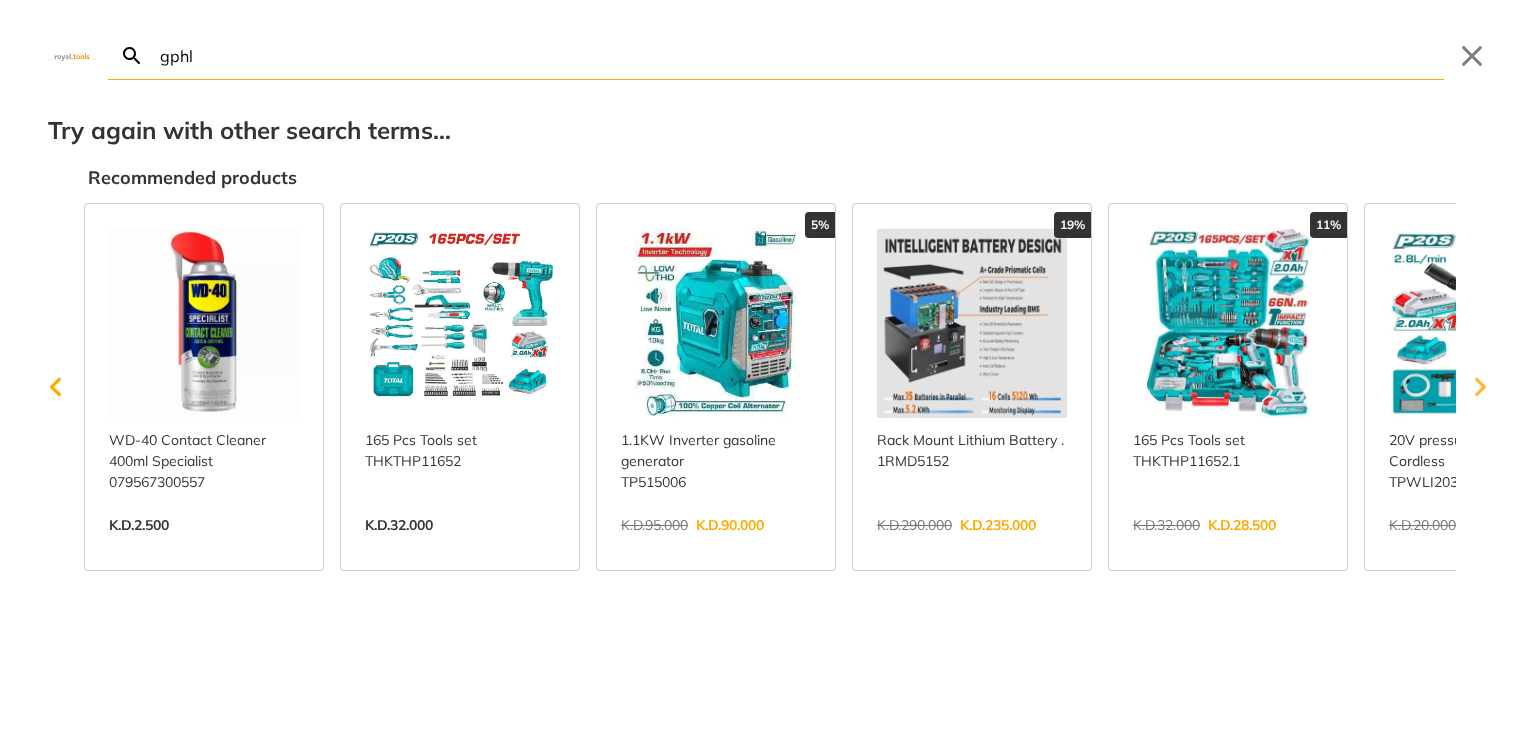 click 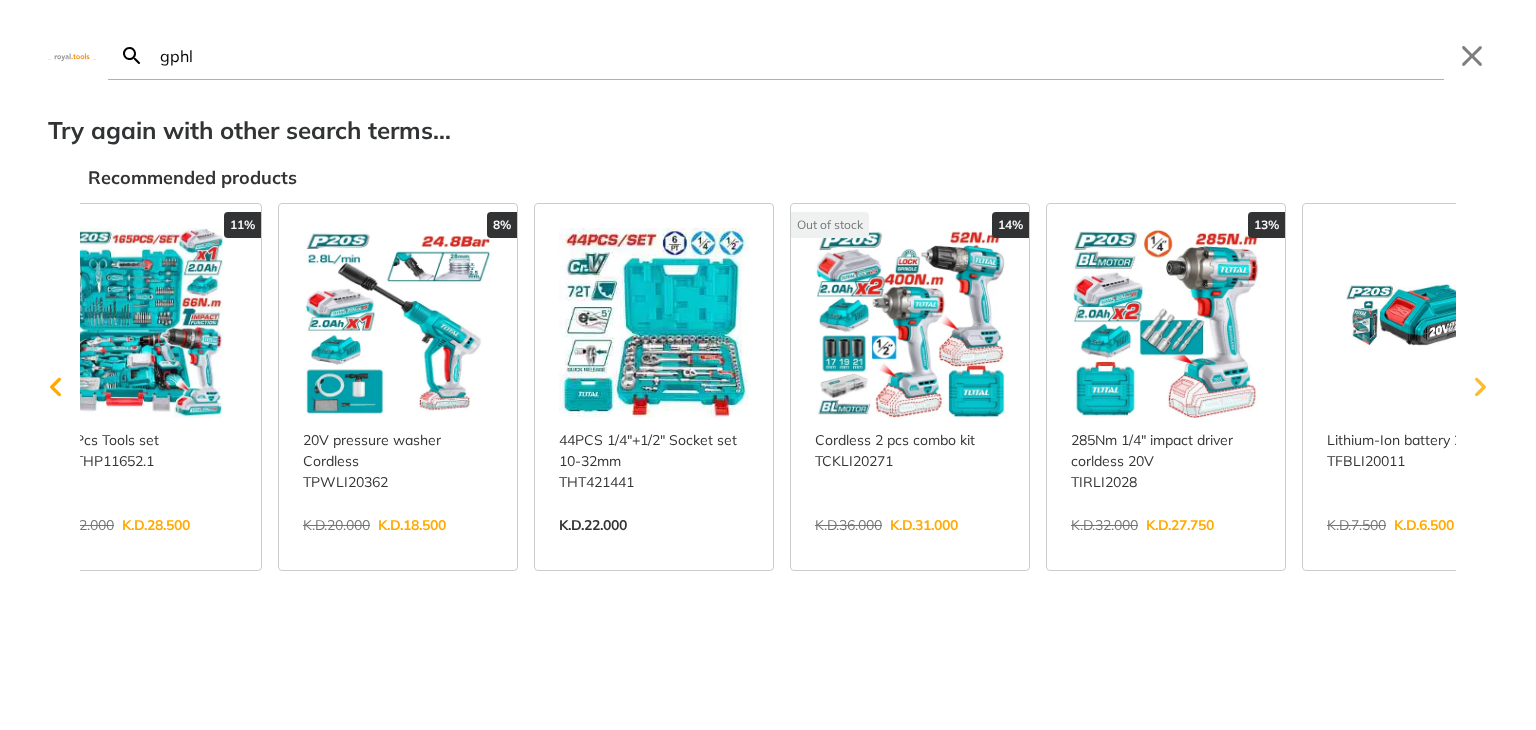 scroll, scrollTop: 0, scrollLeft: 1180, axis: horizontal 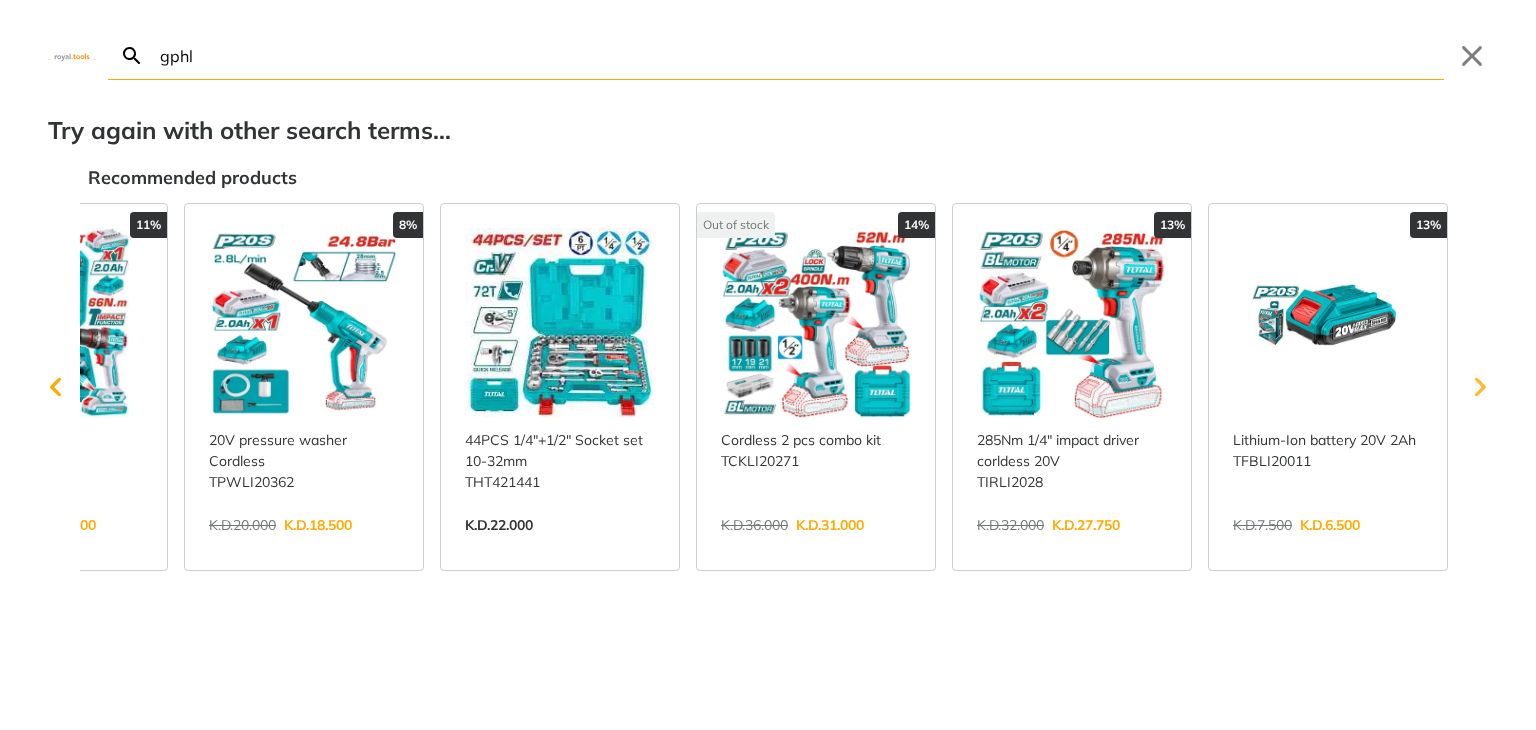 click 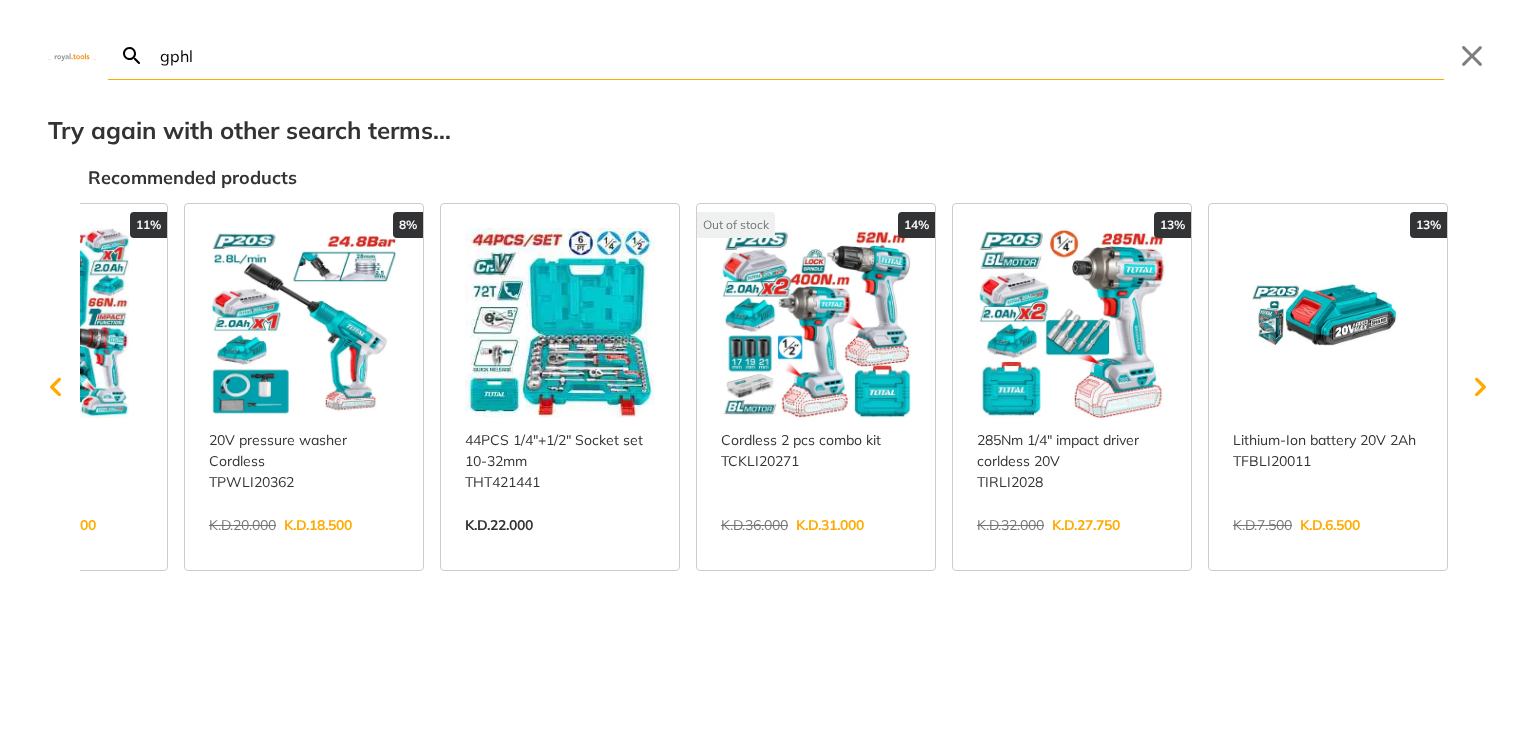 click on "gphl" at bounding box center [800, 55] 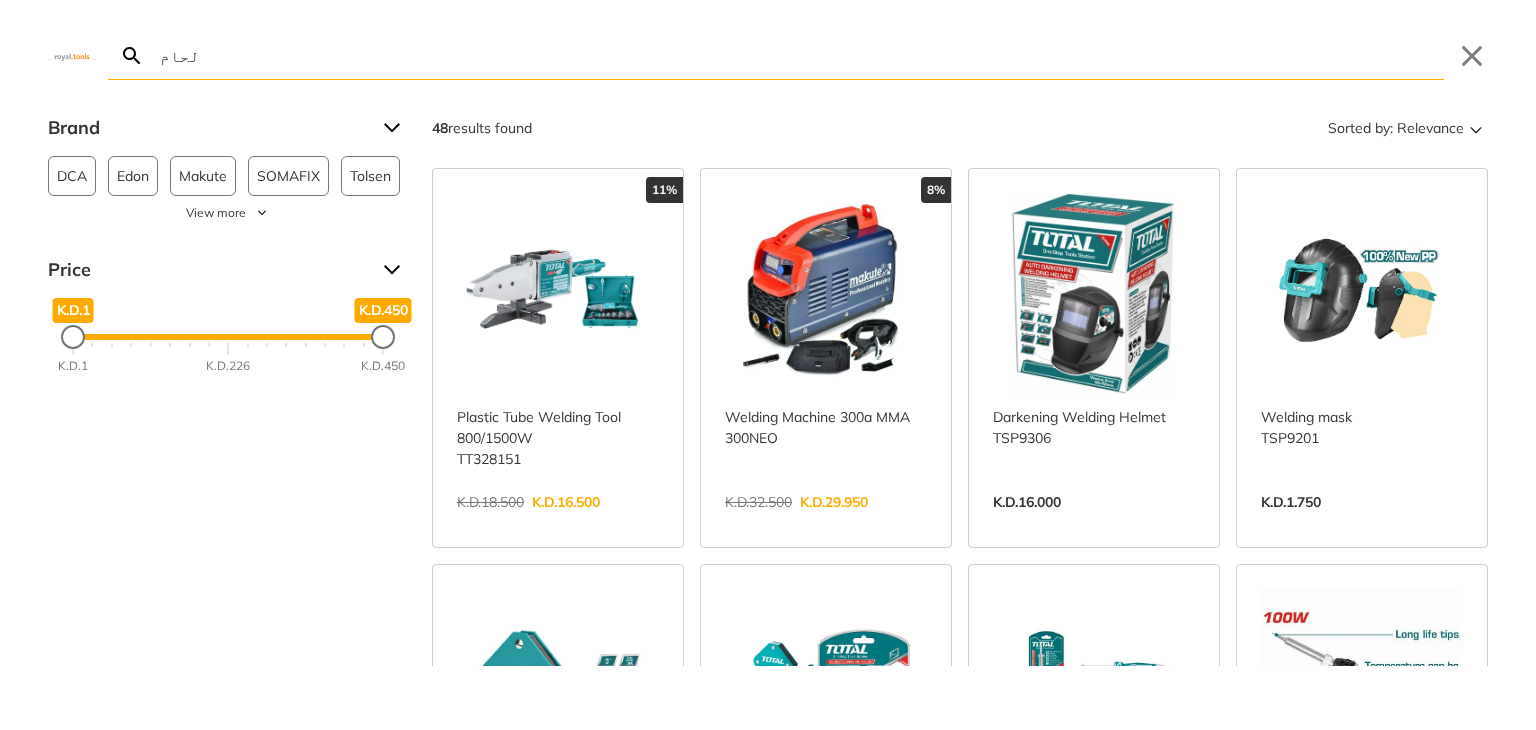 type on "لحام" 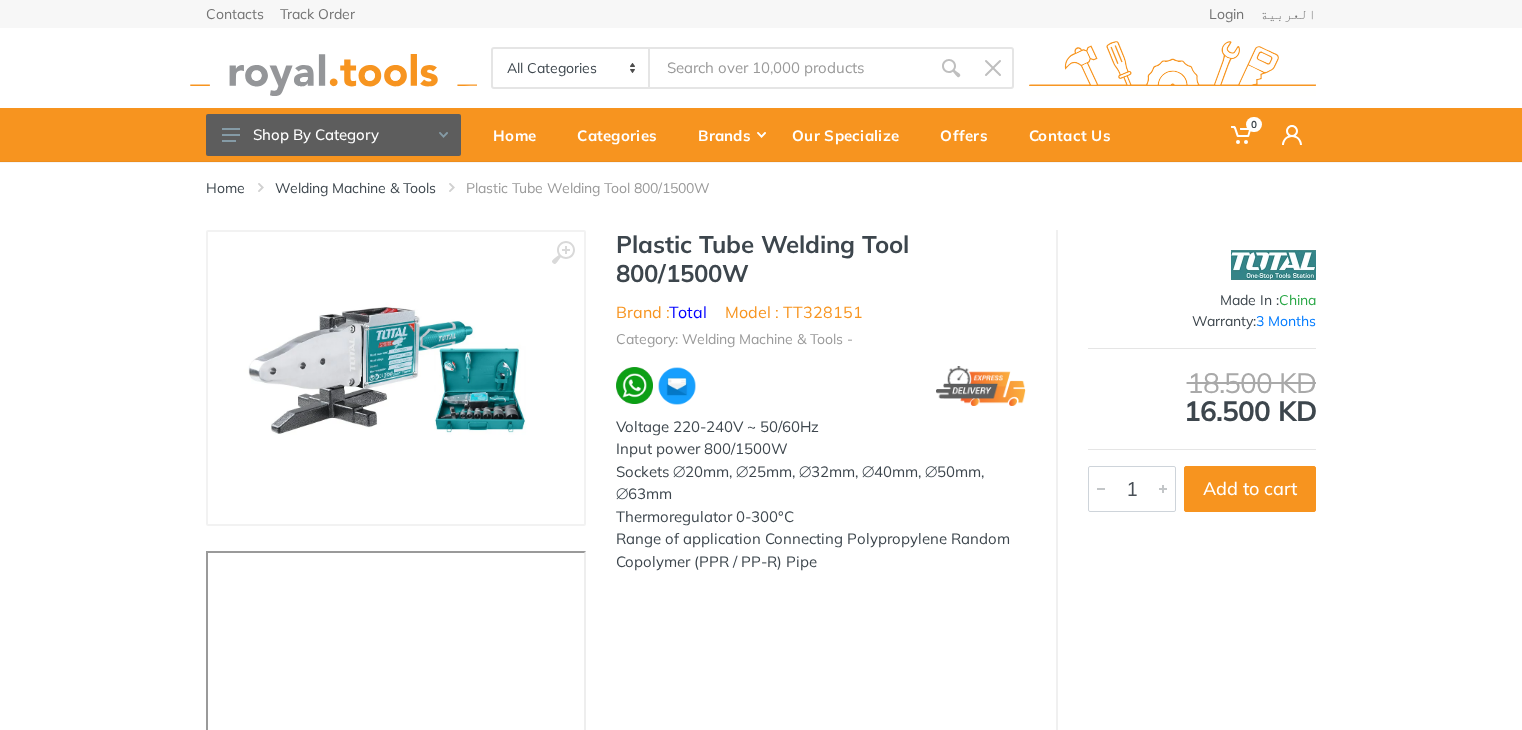 scroll, scrollTop: 0, scrollLeft: 0, axis: both 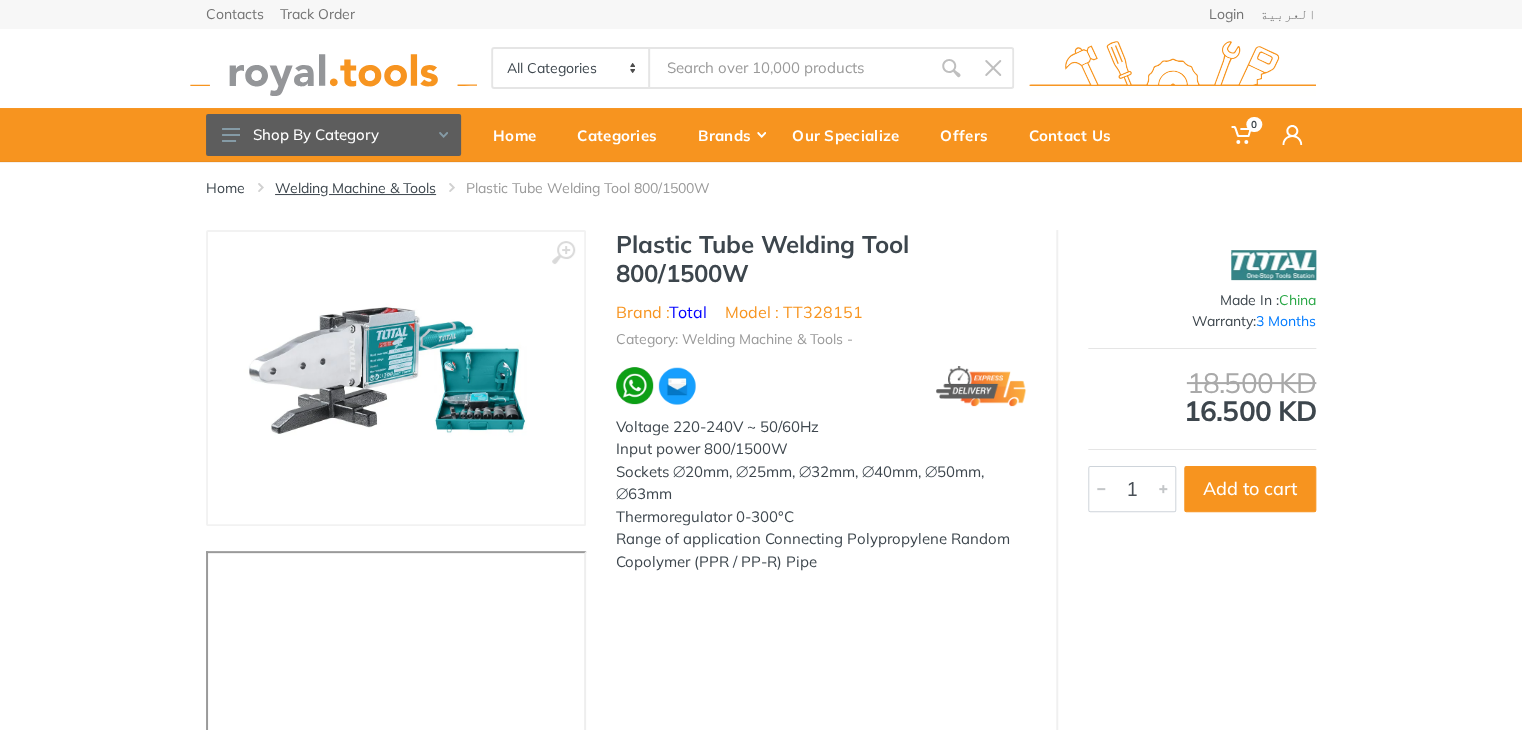 click on "Welding Machine & Tools" at bounding box center [355, 188] 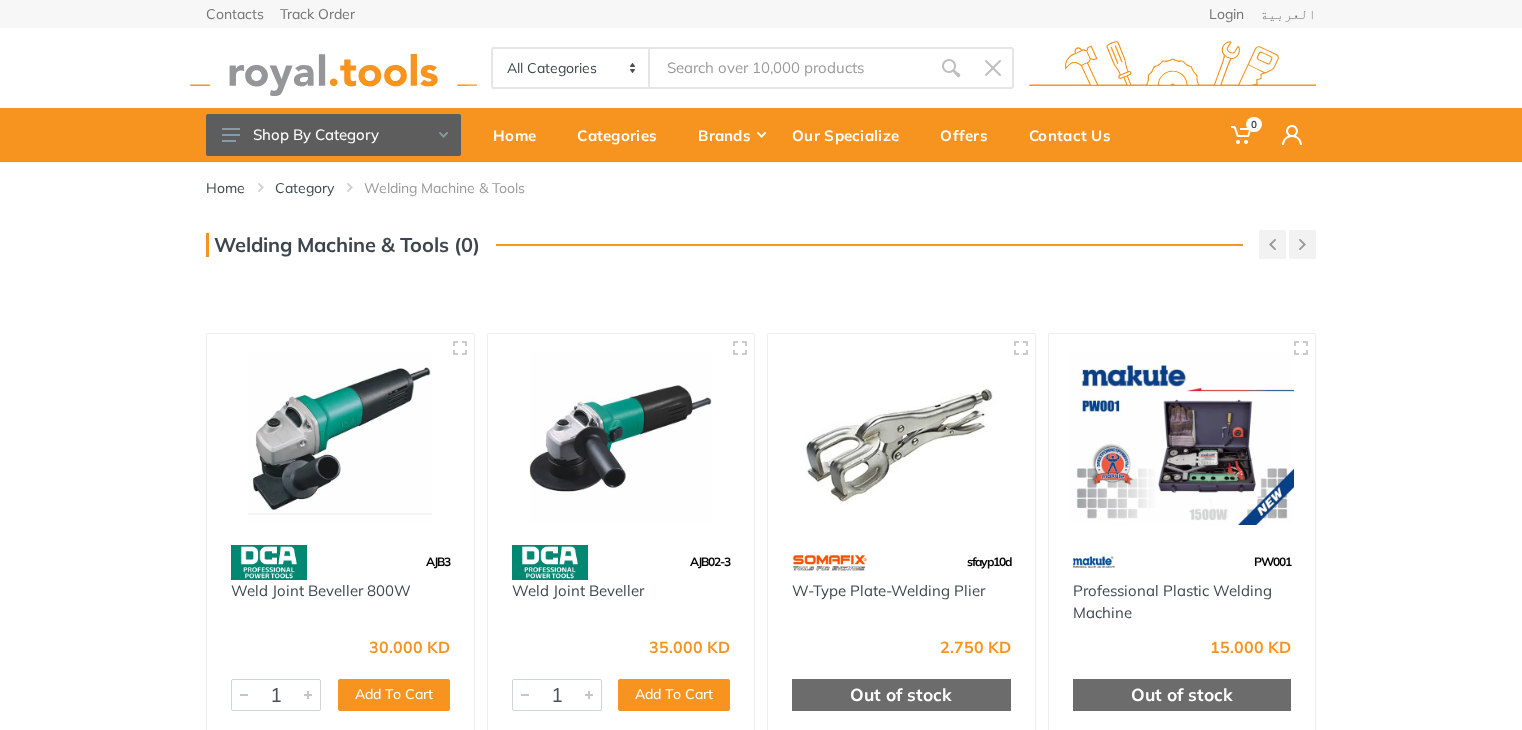 scroll, scrollTop: 0, scrollLeft: 0, axis: both 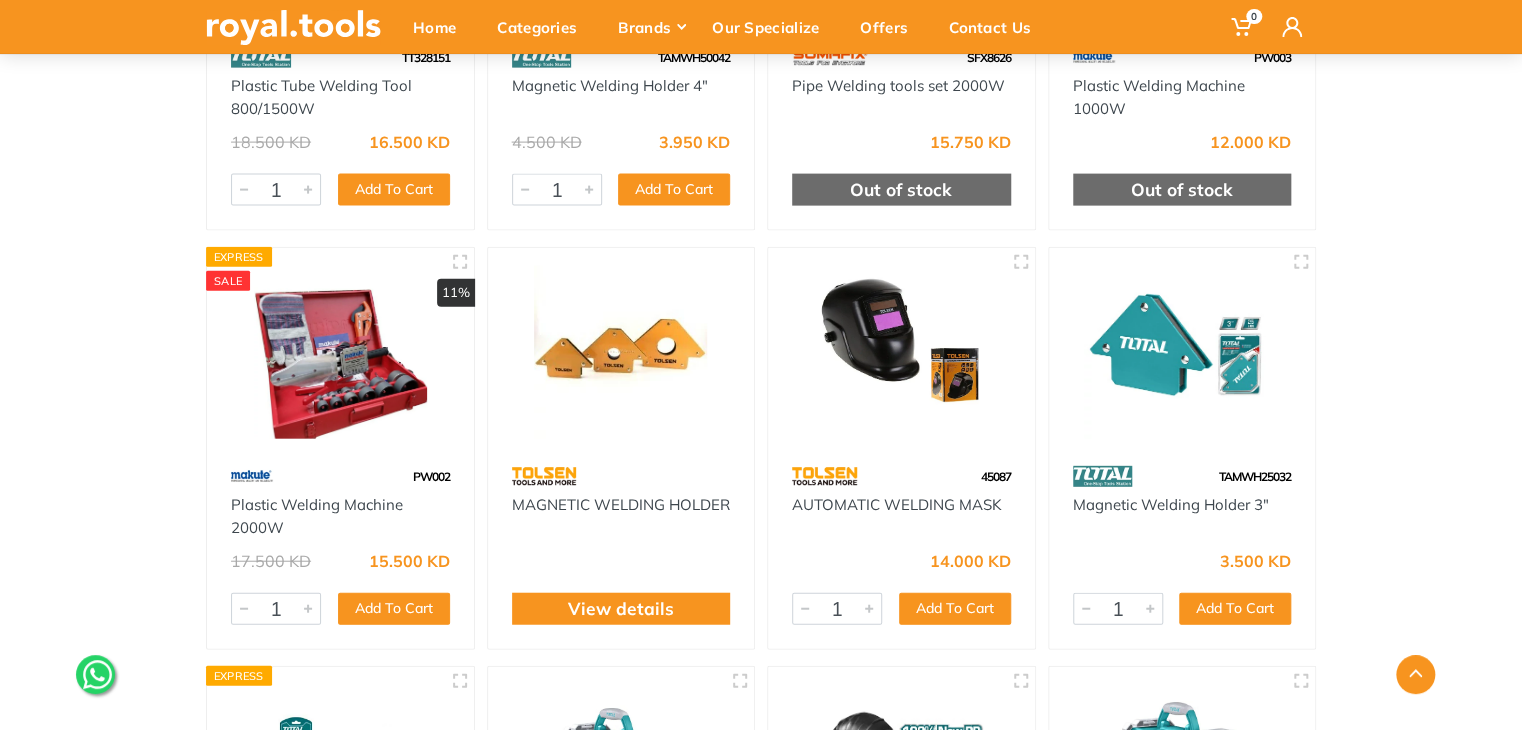 click on "PW002" at bounding box center (340, 476) 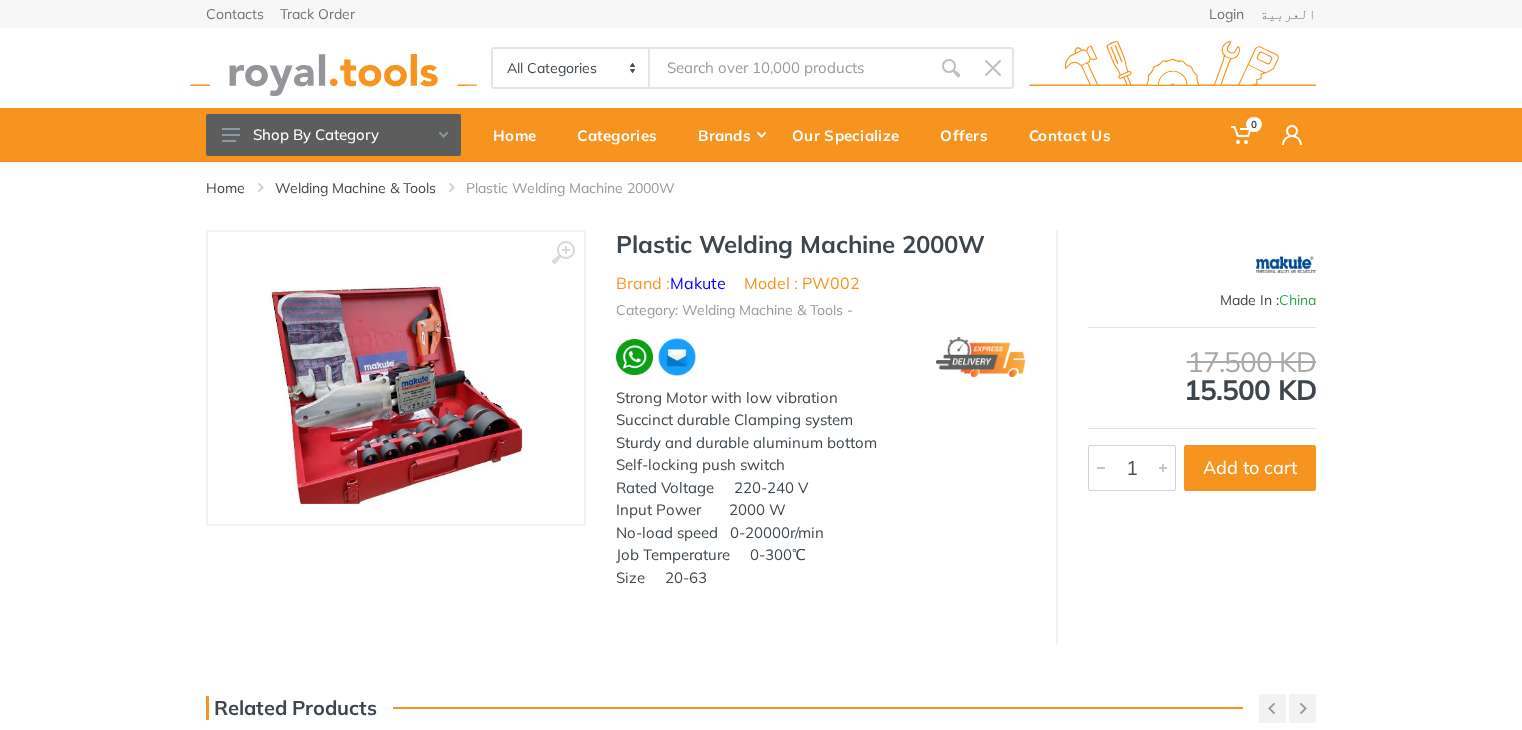 scroll, scrollTop: 0, scrollLeft: 0, axis: both 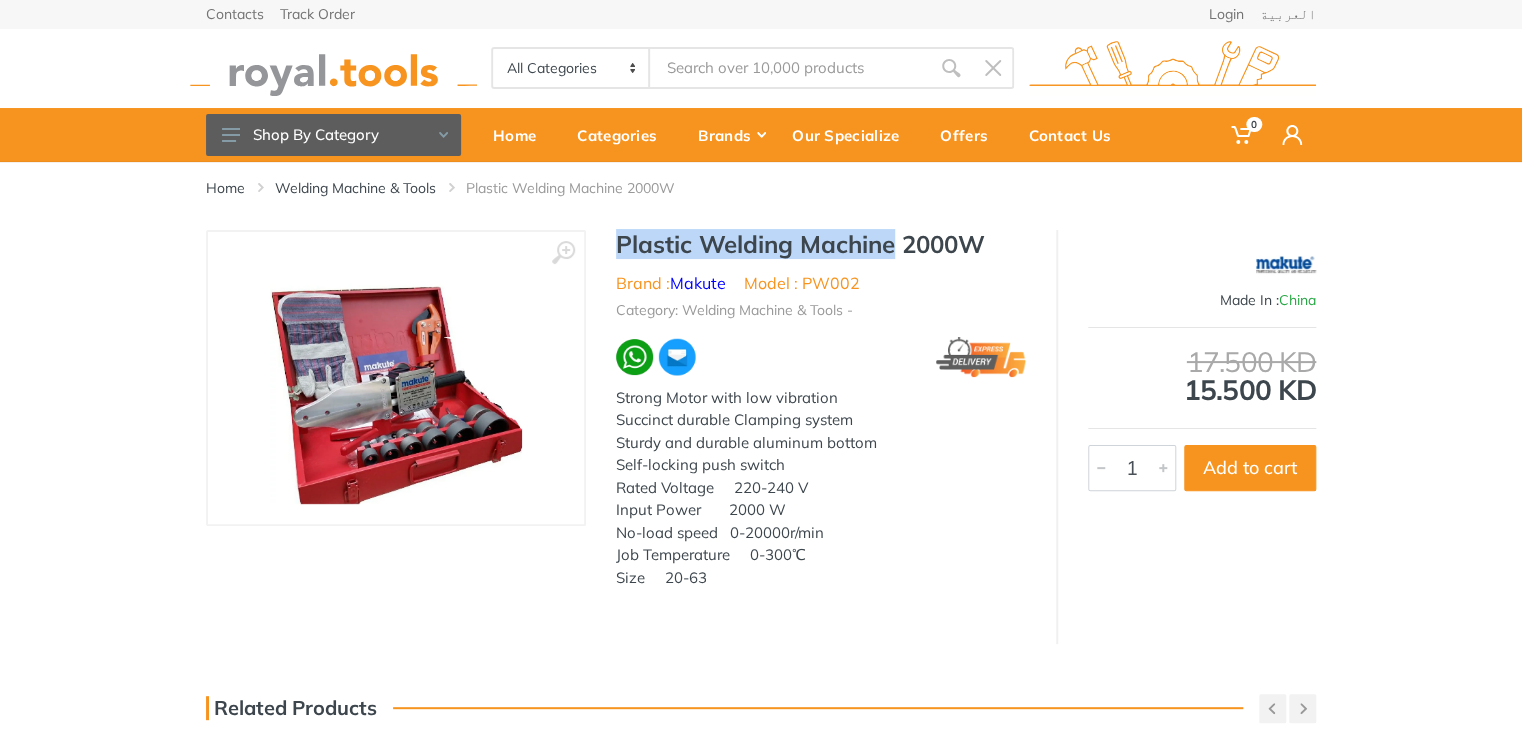 drag, startPoint x: 899, startPoint y: 245, endPoint x: 621, endPoint y: 240, distance: 278.04495 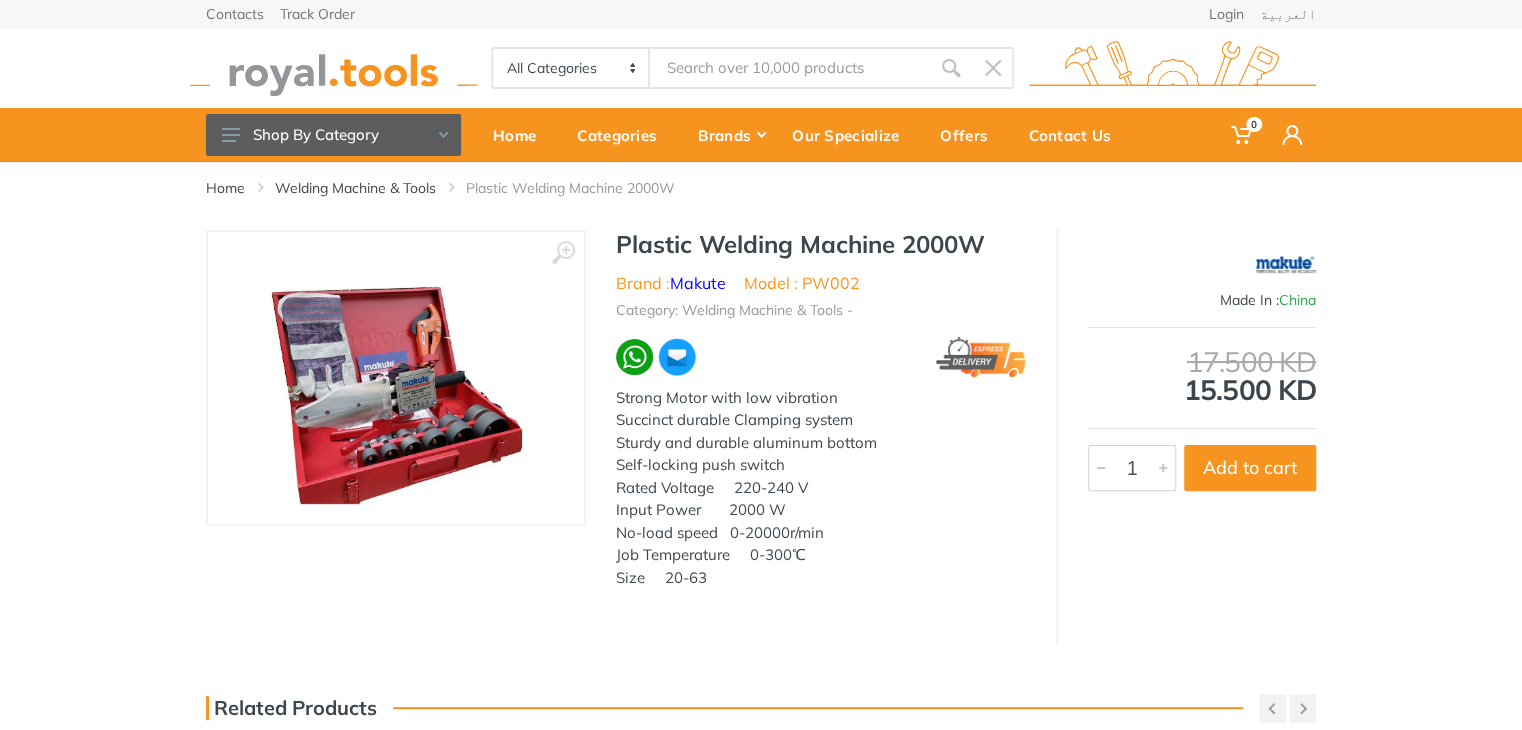 click at bounding box center (790, 68) 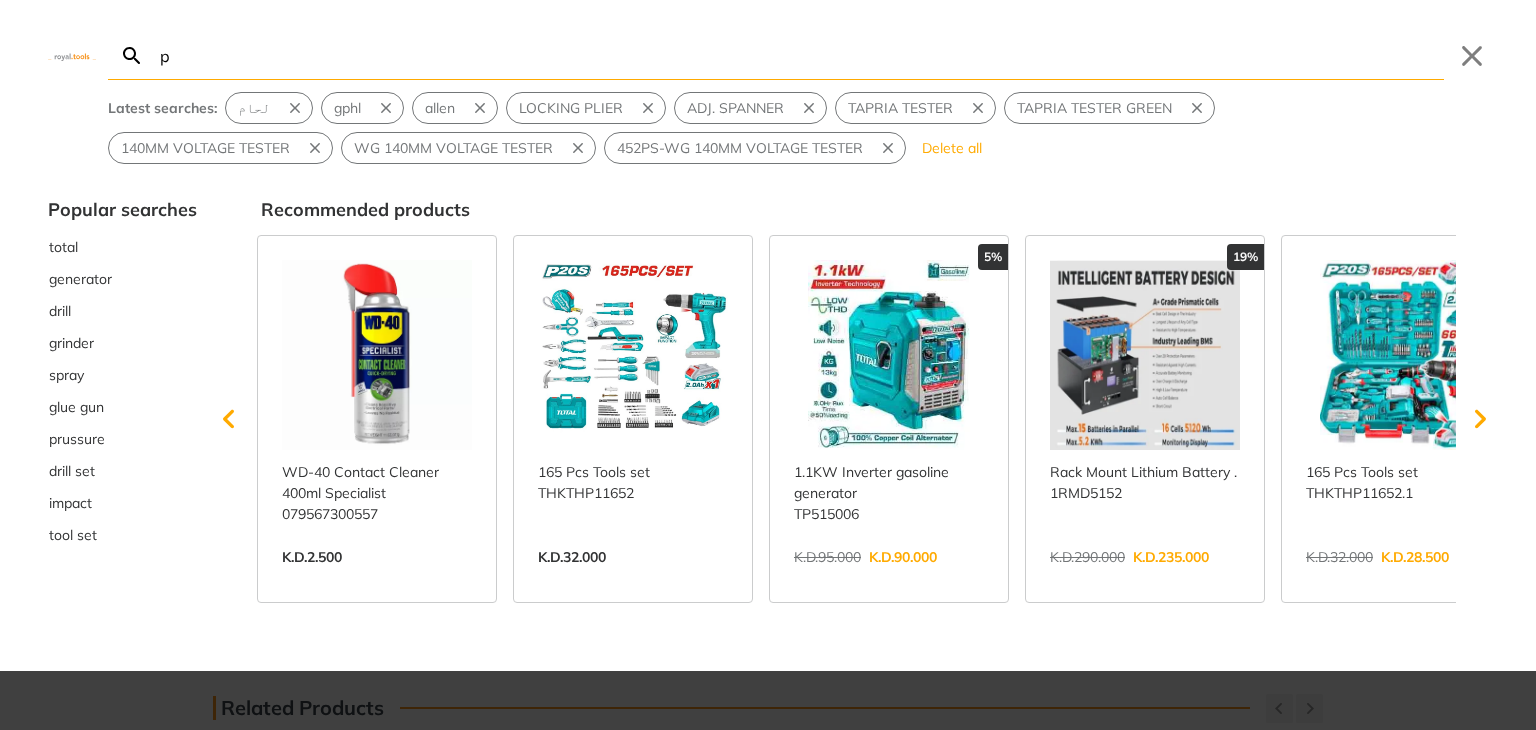 type on "p" 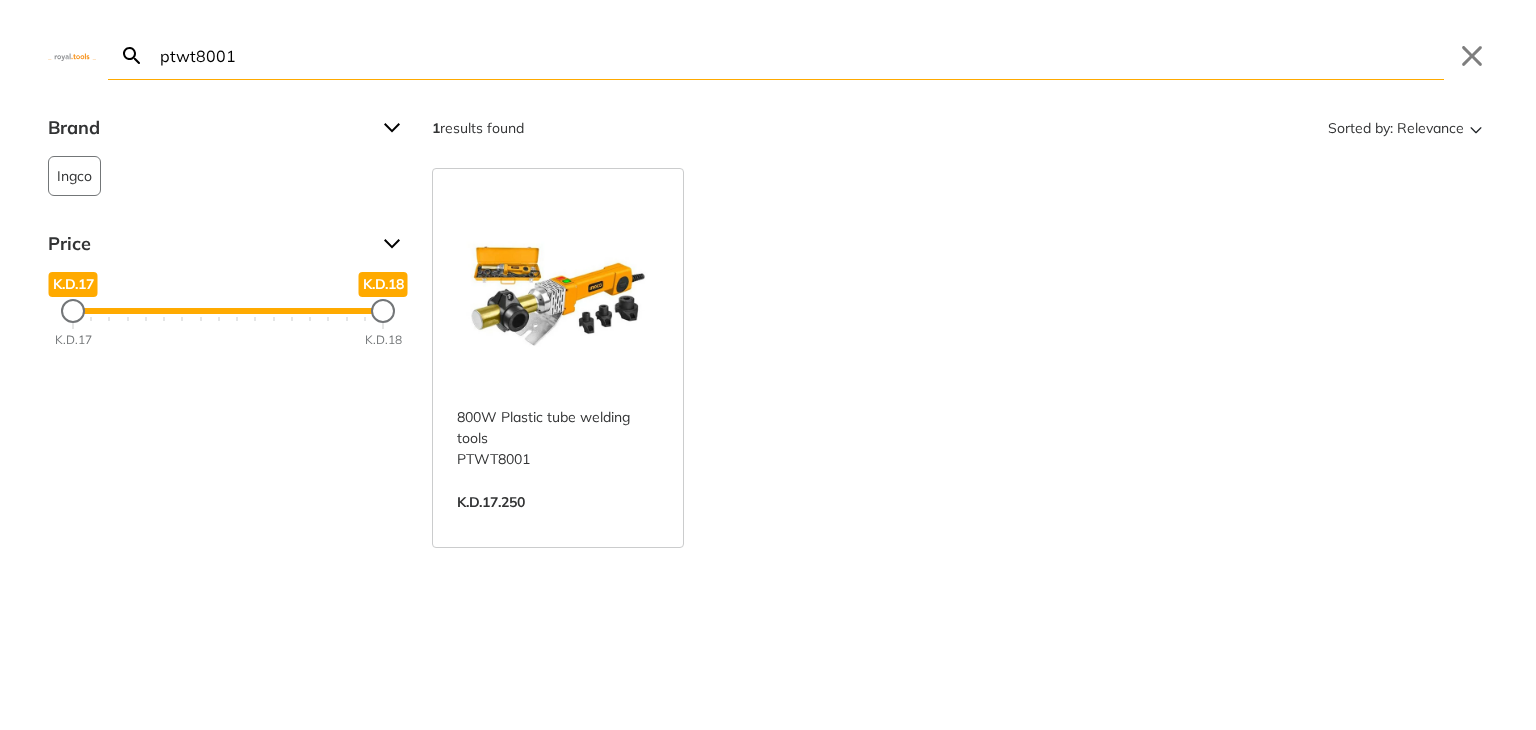 type on "ptwt8001" 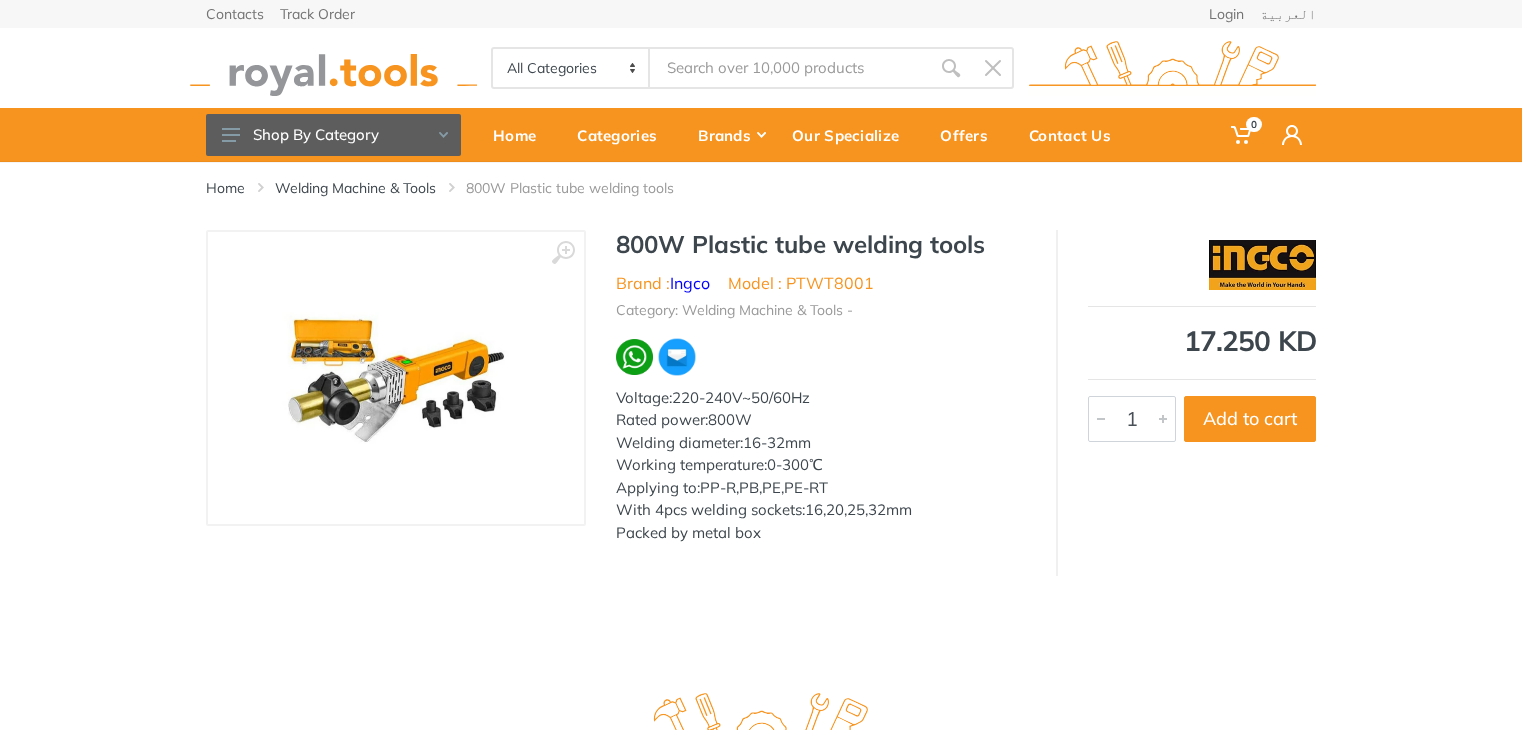 scroll, scrollTop: 0, scrollLeft: 0, axis: both 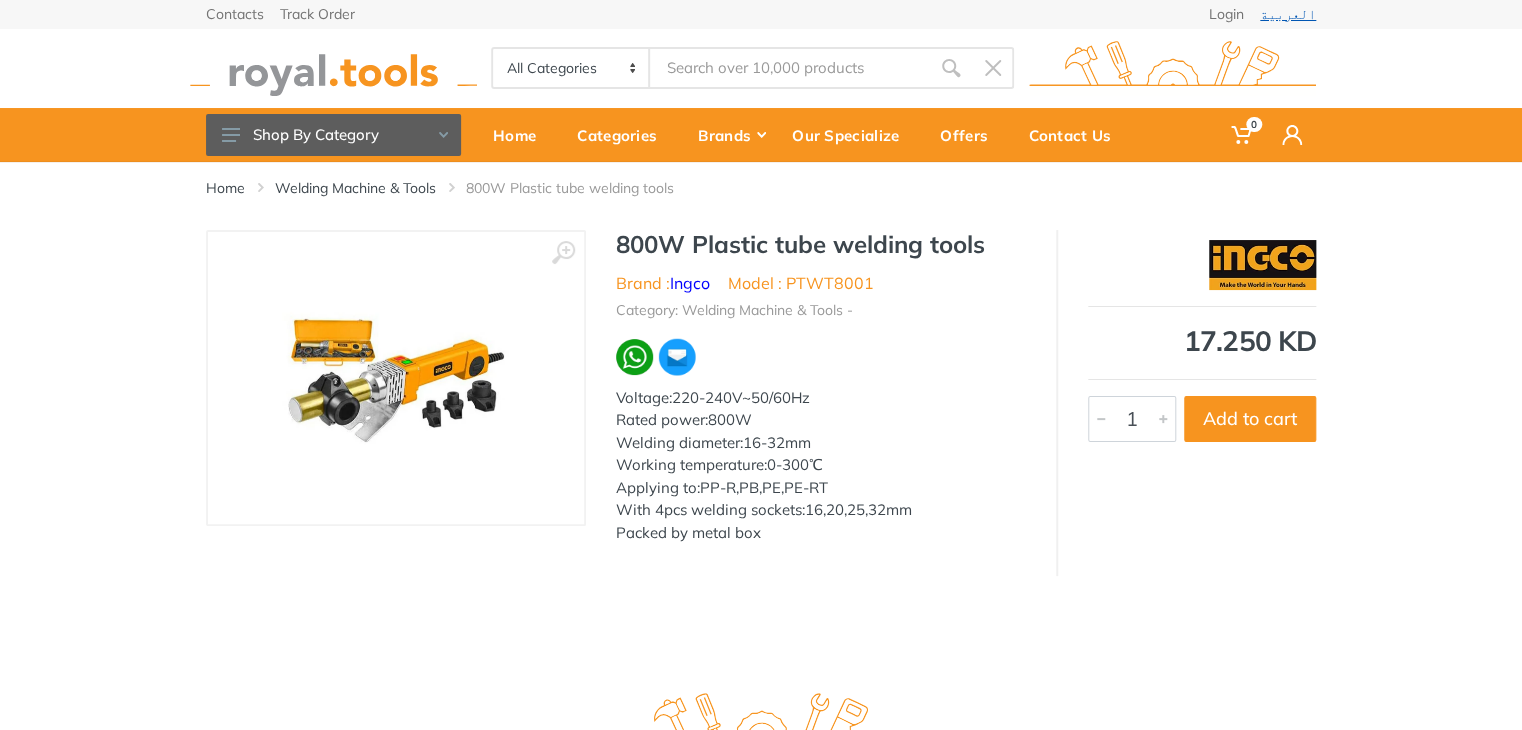 click on "العربية" at bounding box center (1288, 14) 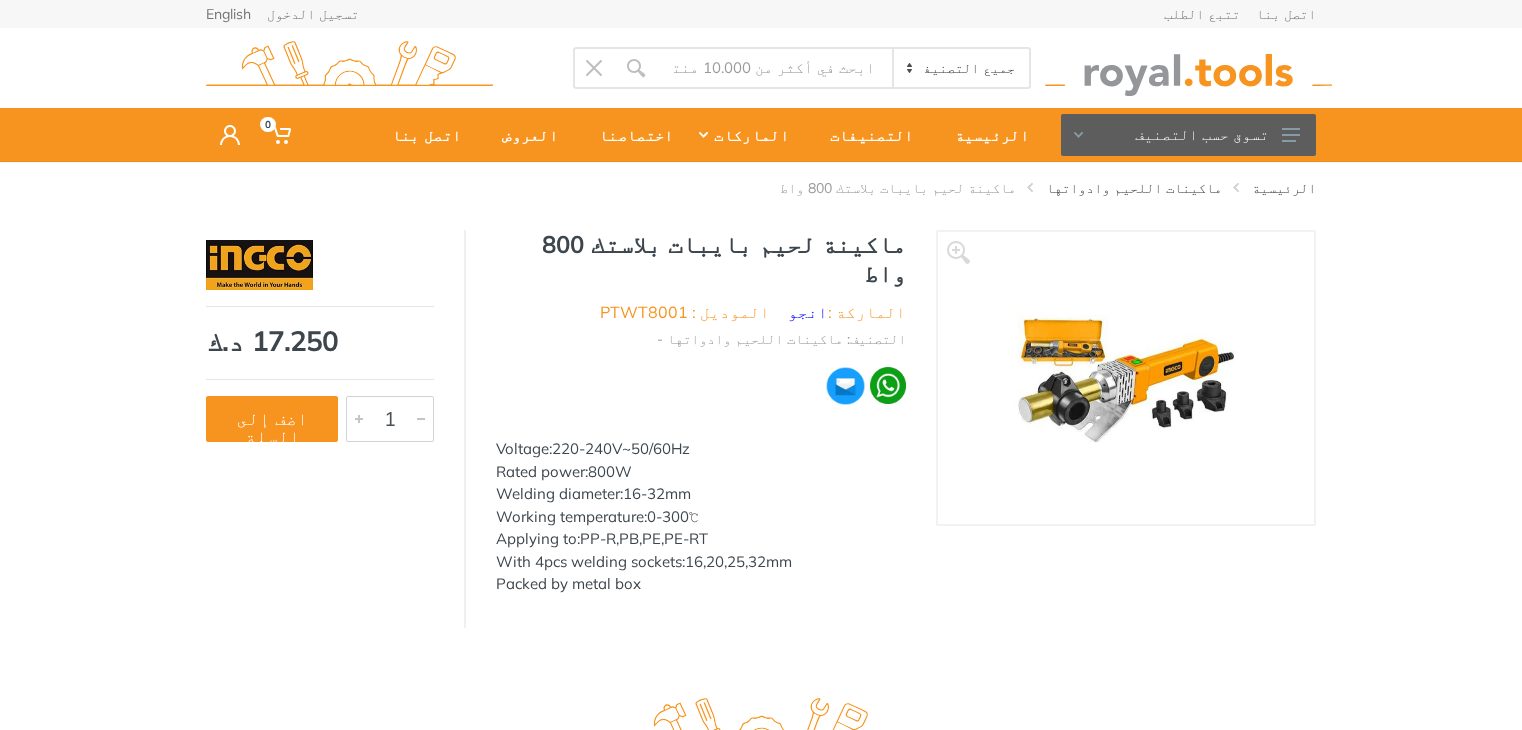 scroll, scrollTop: 0, scrollLeft: 0, axis: both 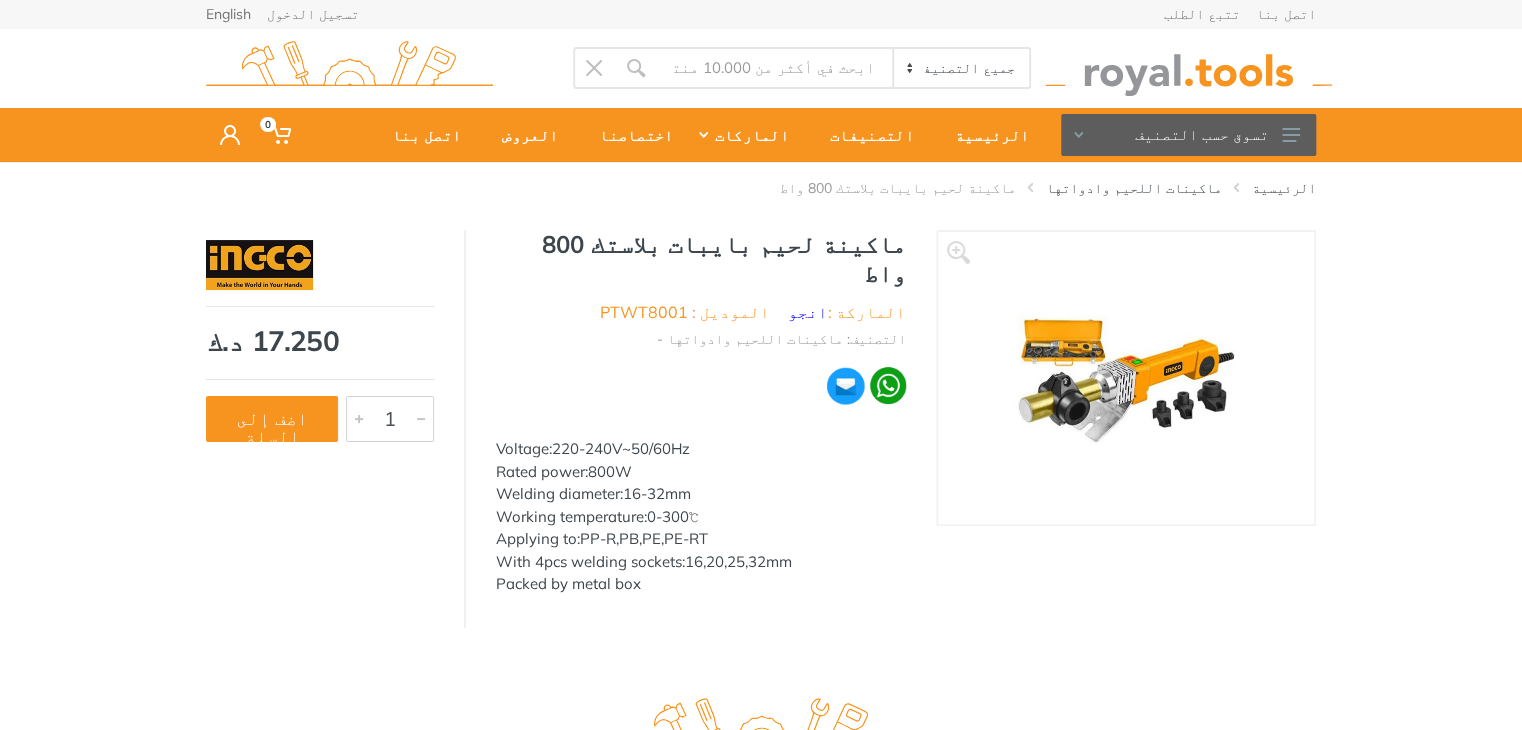 click on "‹ ›
ماكينة لحيم بايبات بلاستك 800 واط
الماركة :   5706" at bounding box center (761, 429) 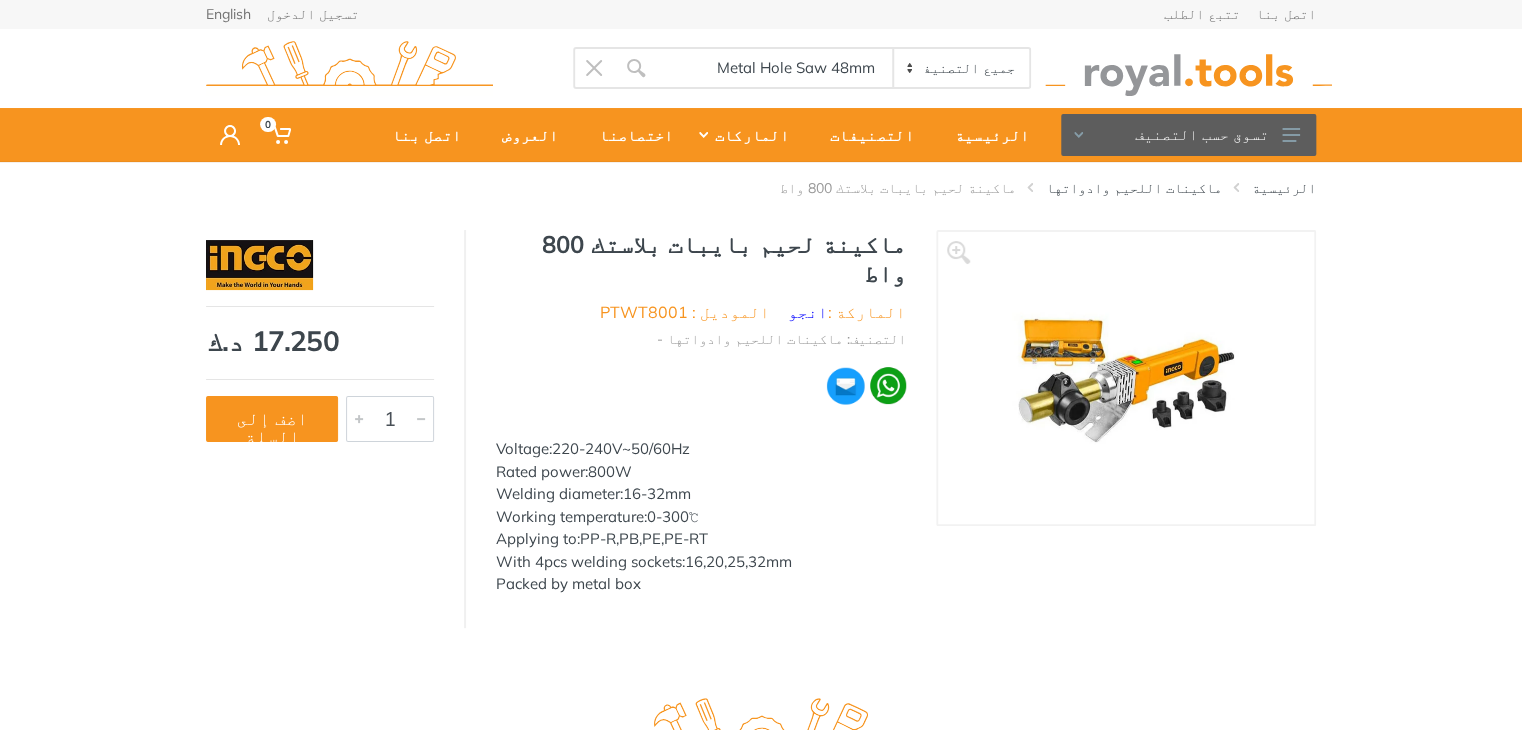 type on "Metal Hole Saw 48mm" 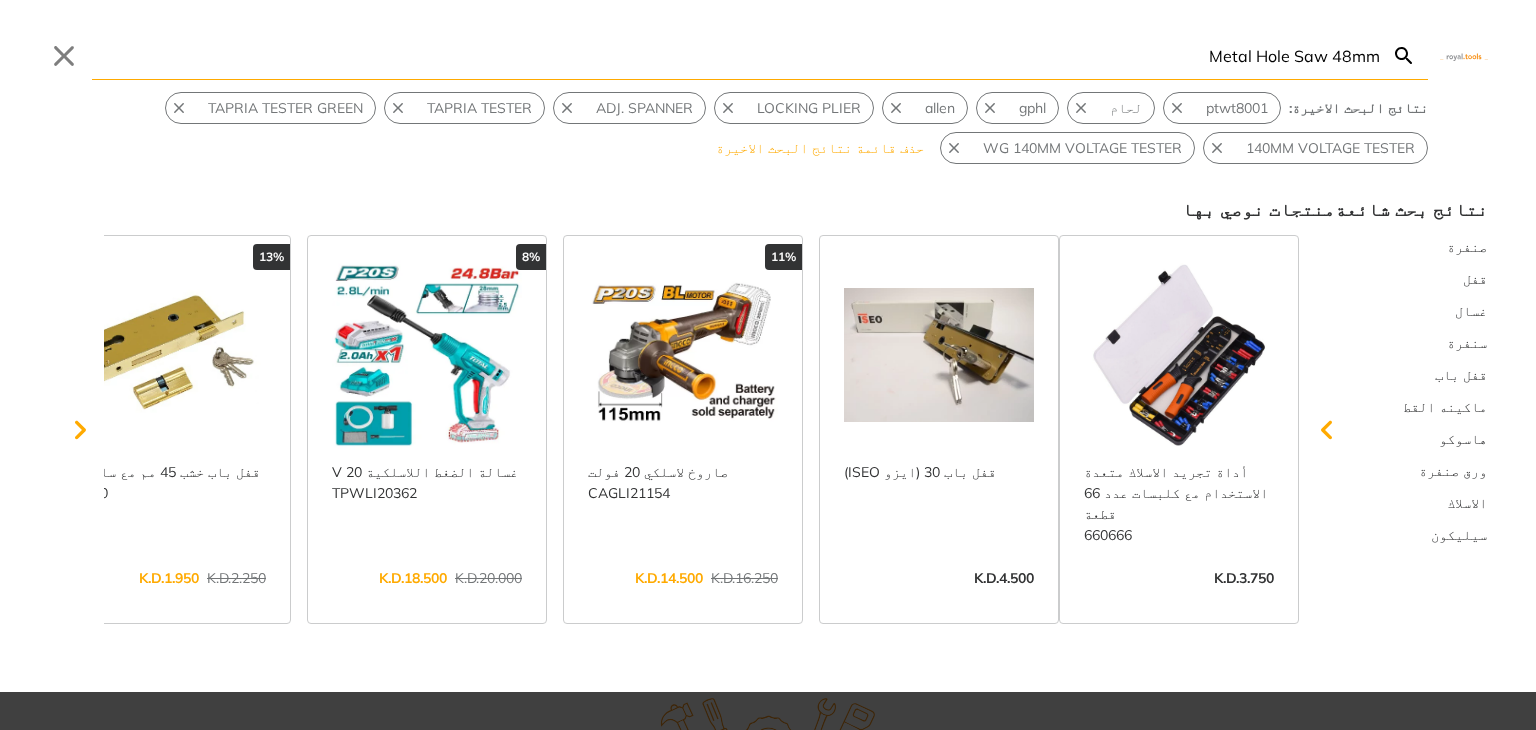 type on "Metal Hole Saw 48mm" 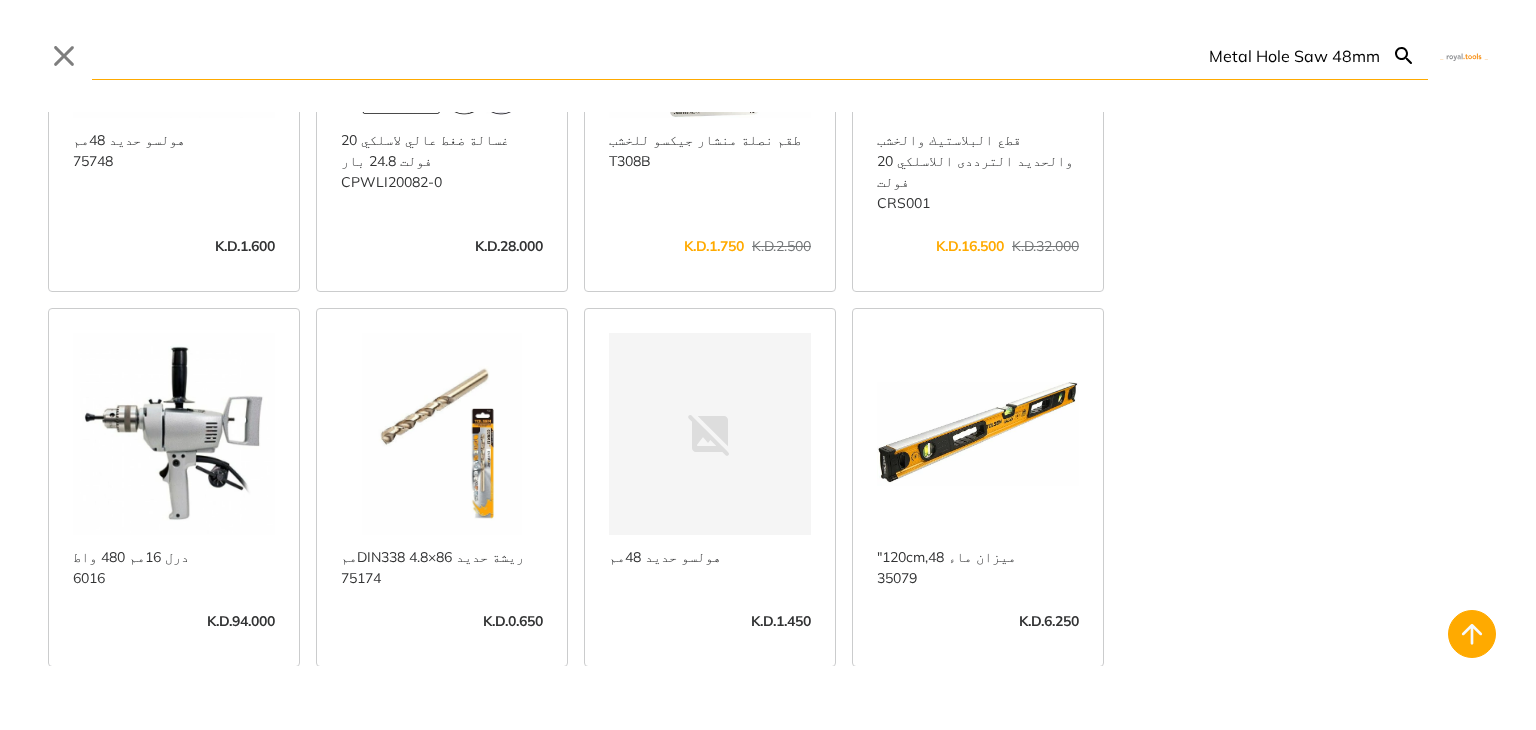 scroll, scrollTop: 0, scrollLeft: 0, axis: both 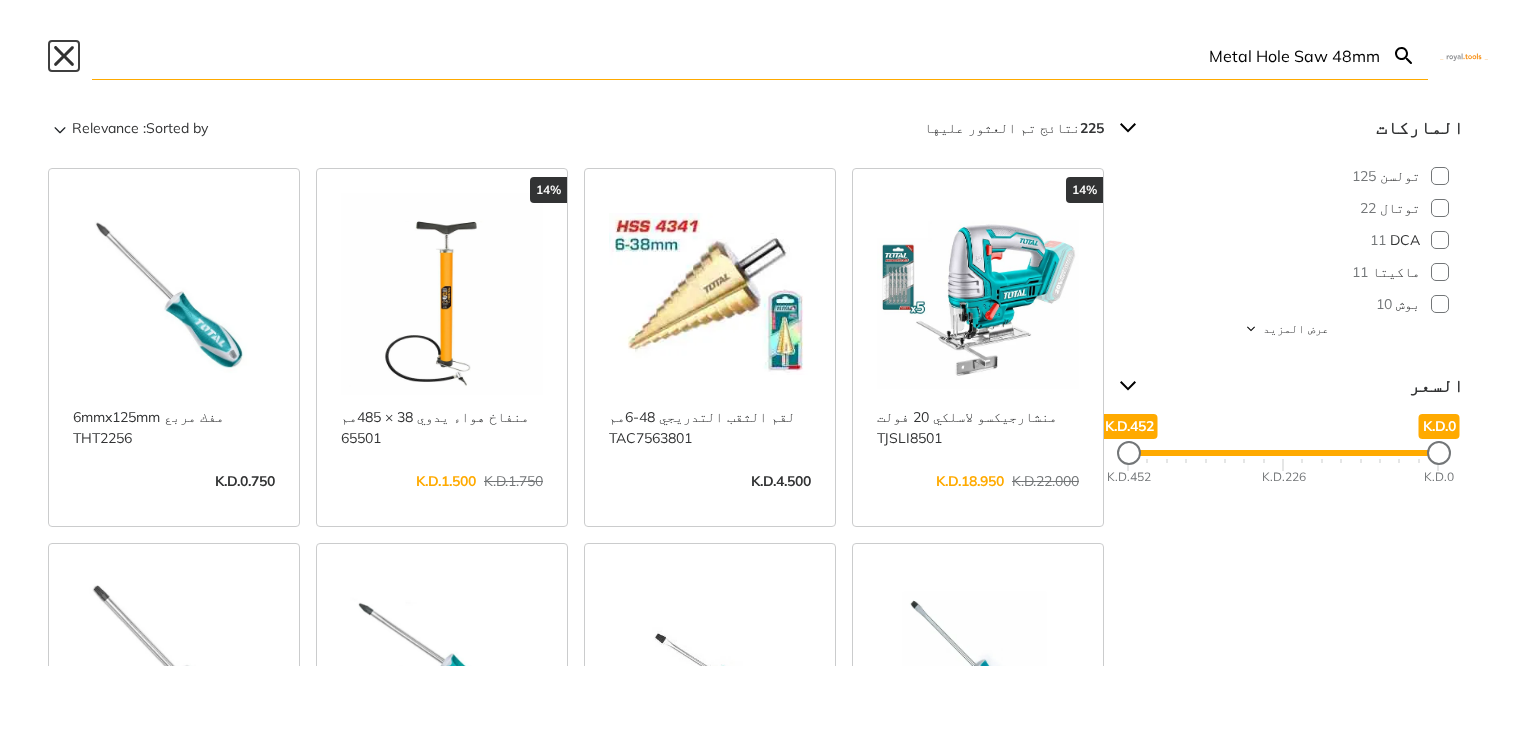 click on "Close" at bounding box center [64, 56] 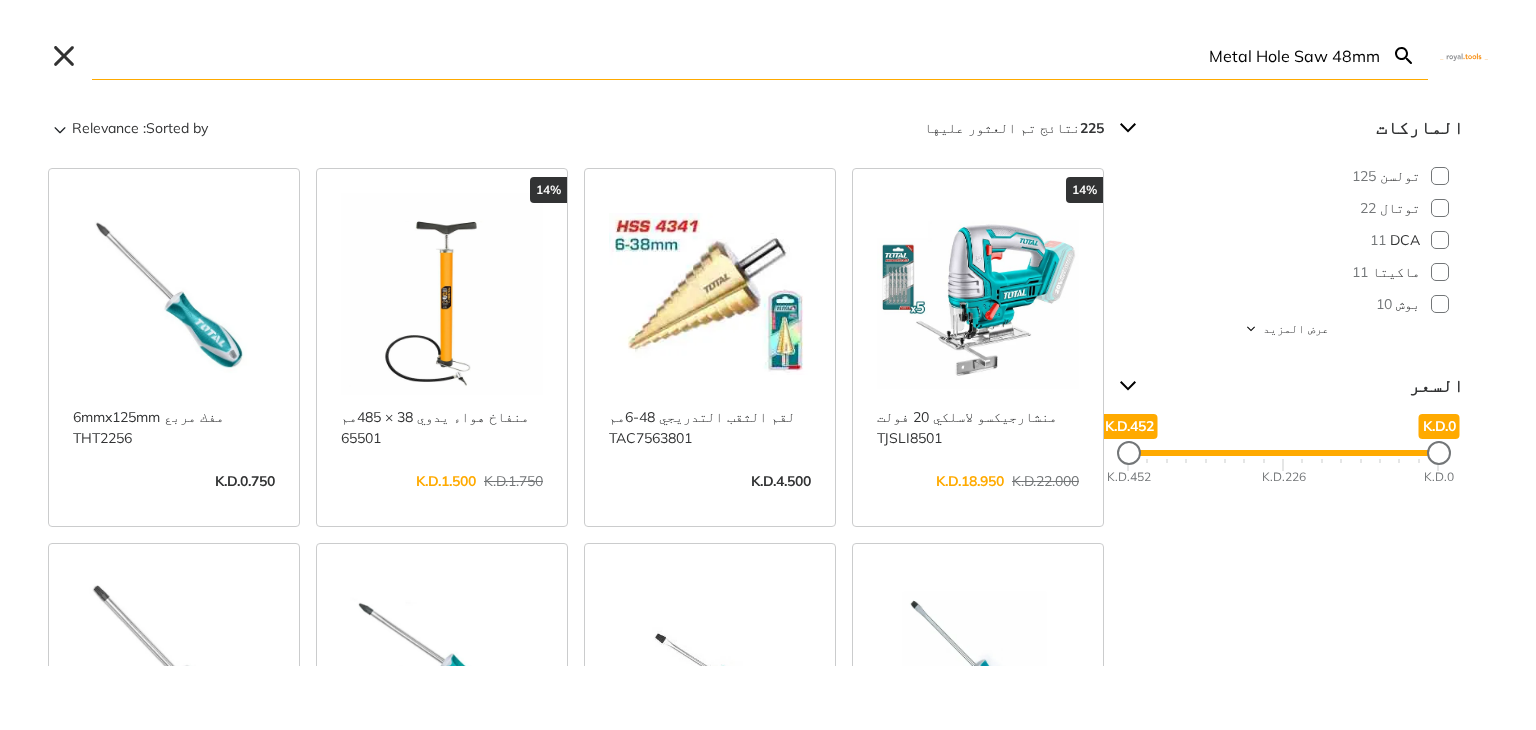 type 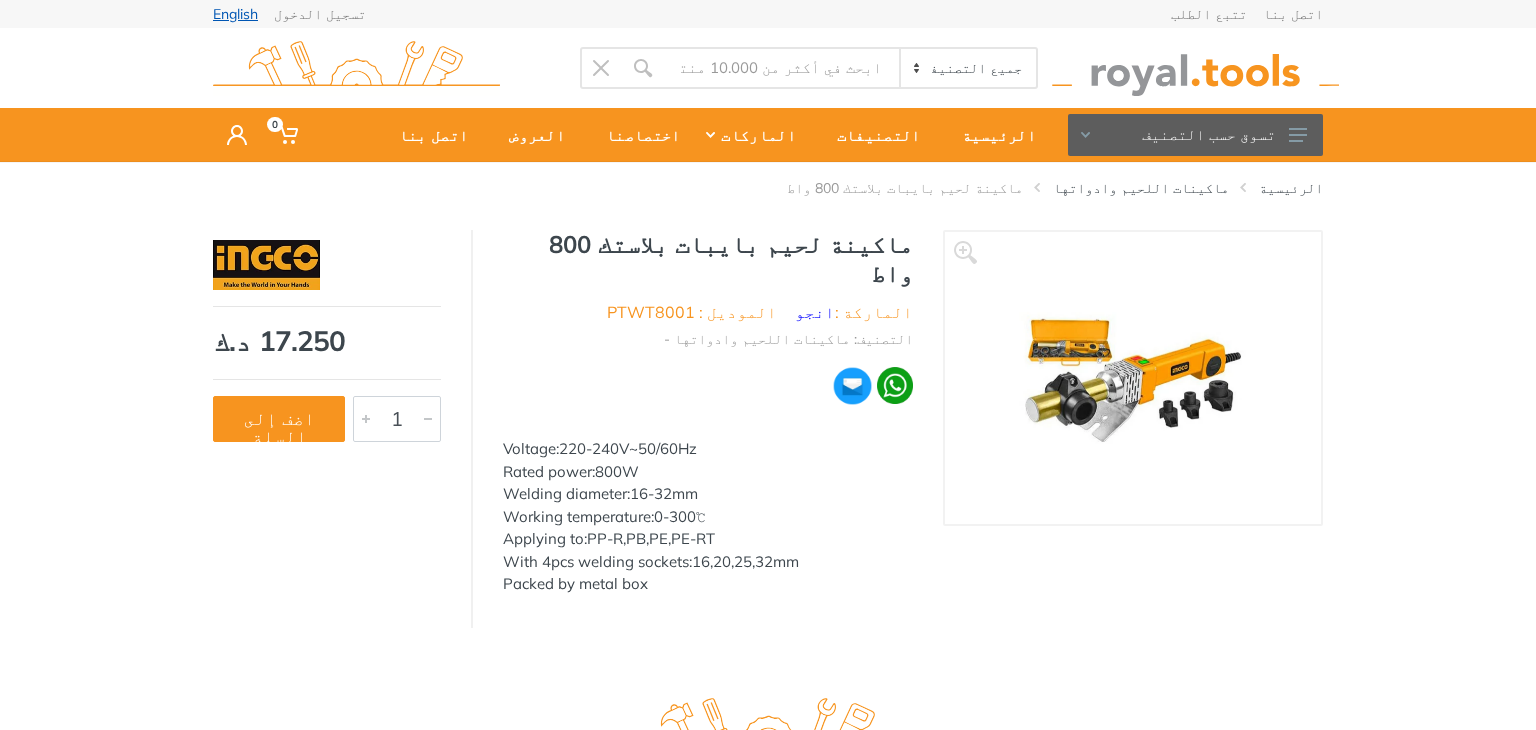 click on "English" at bounding box center (235, 14) 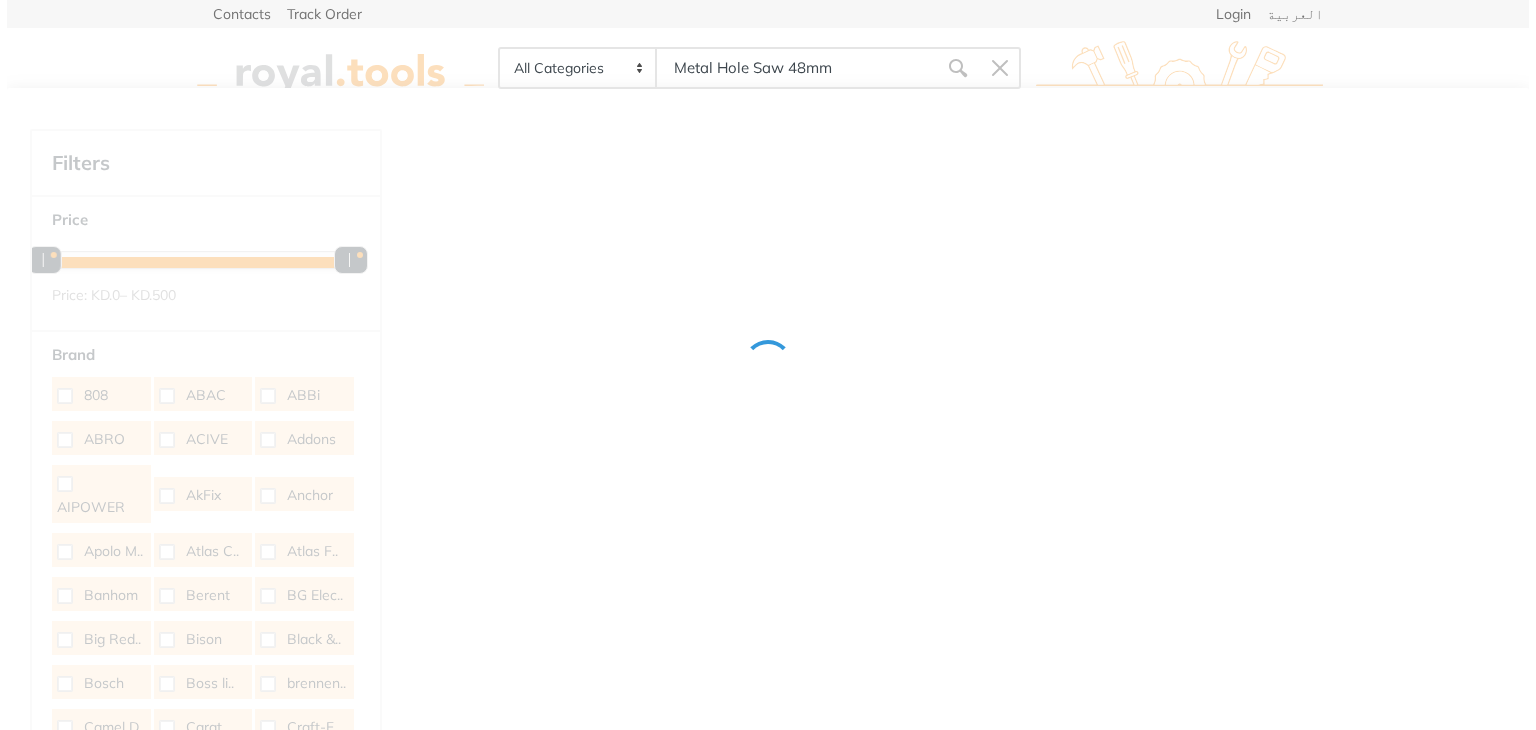 scroll, scrollTop: 0, scrollLeft: 0, axis: both 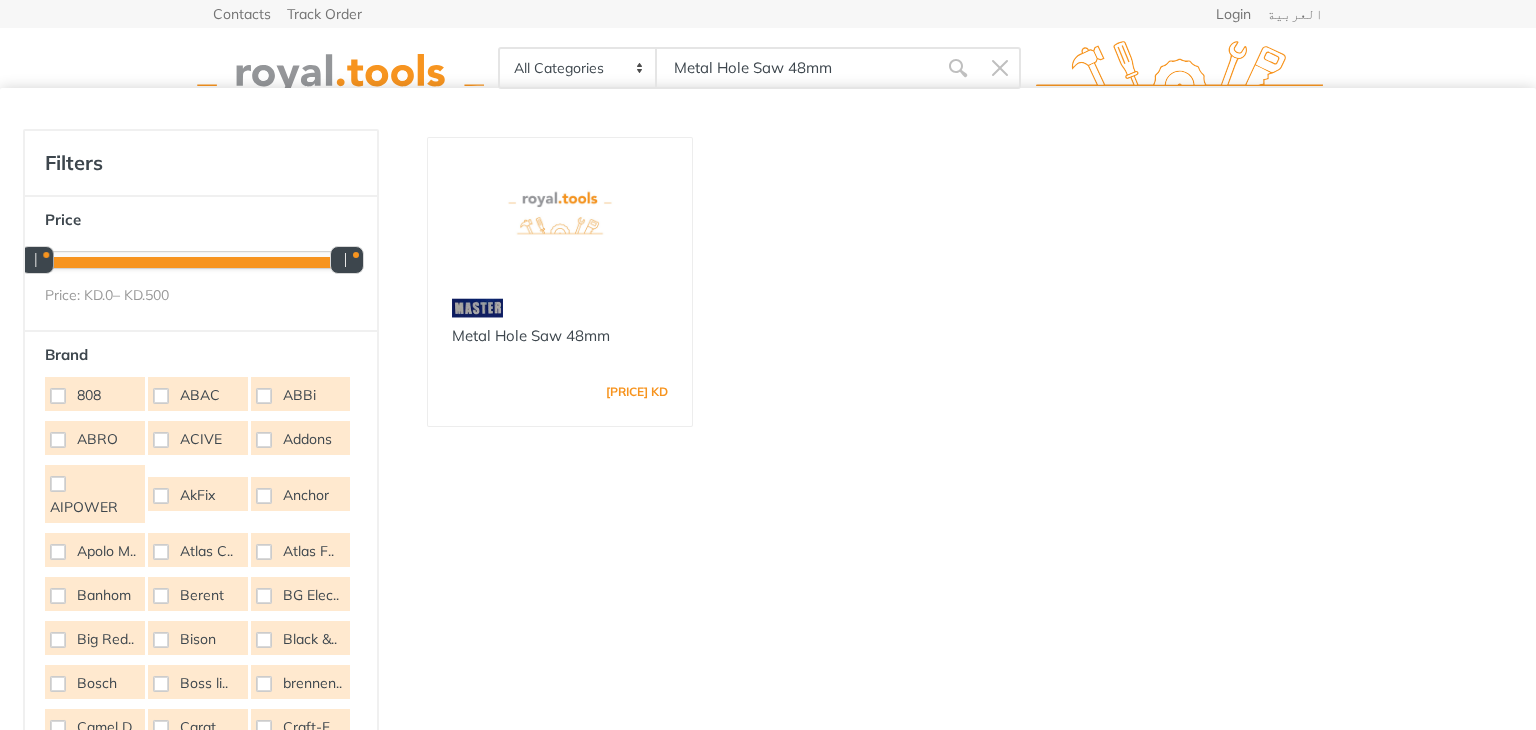 type 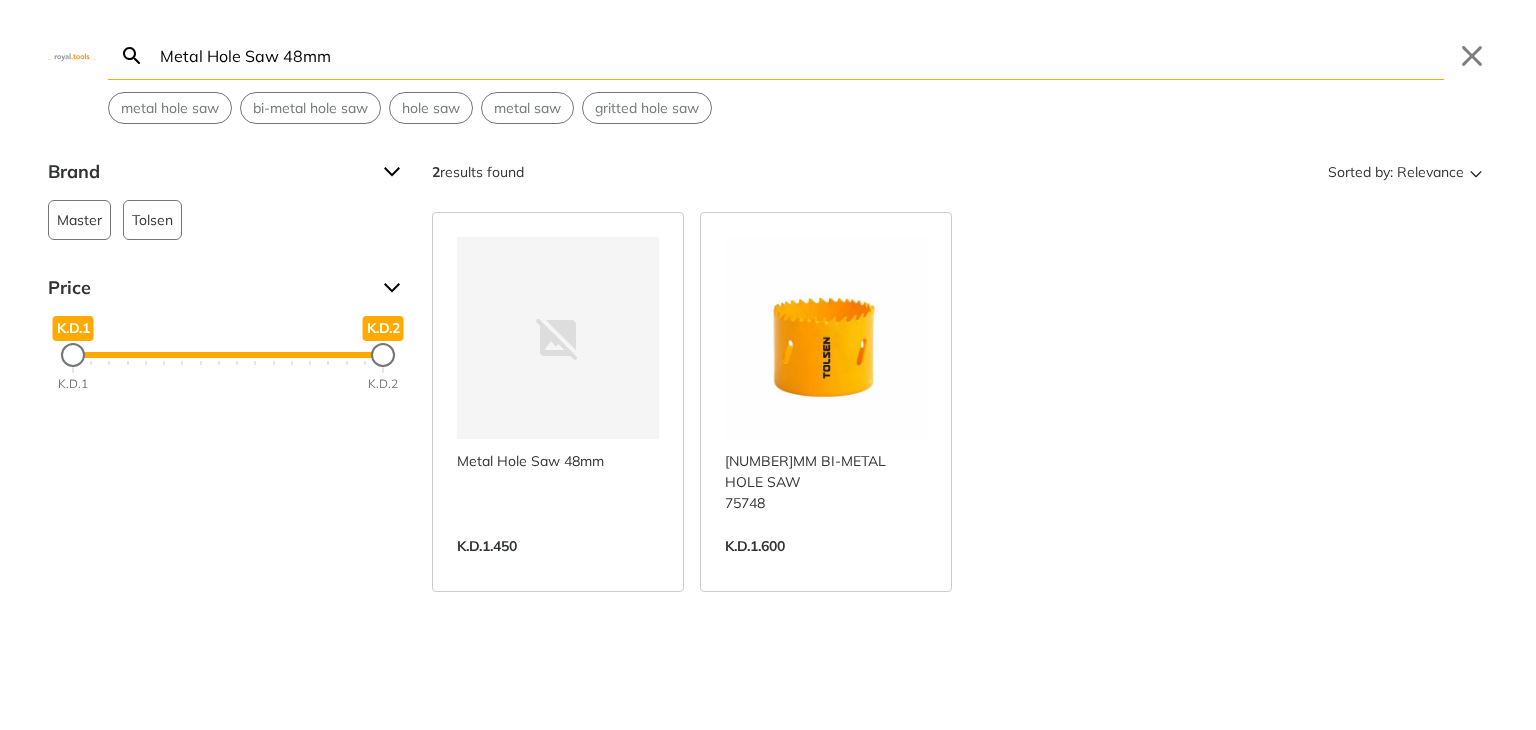 click on "View more →" at bounding box center (826, 567) 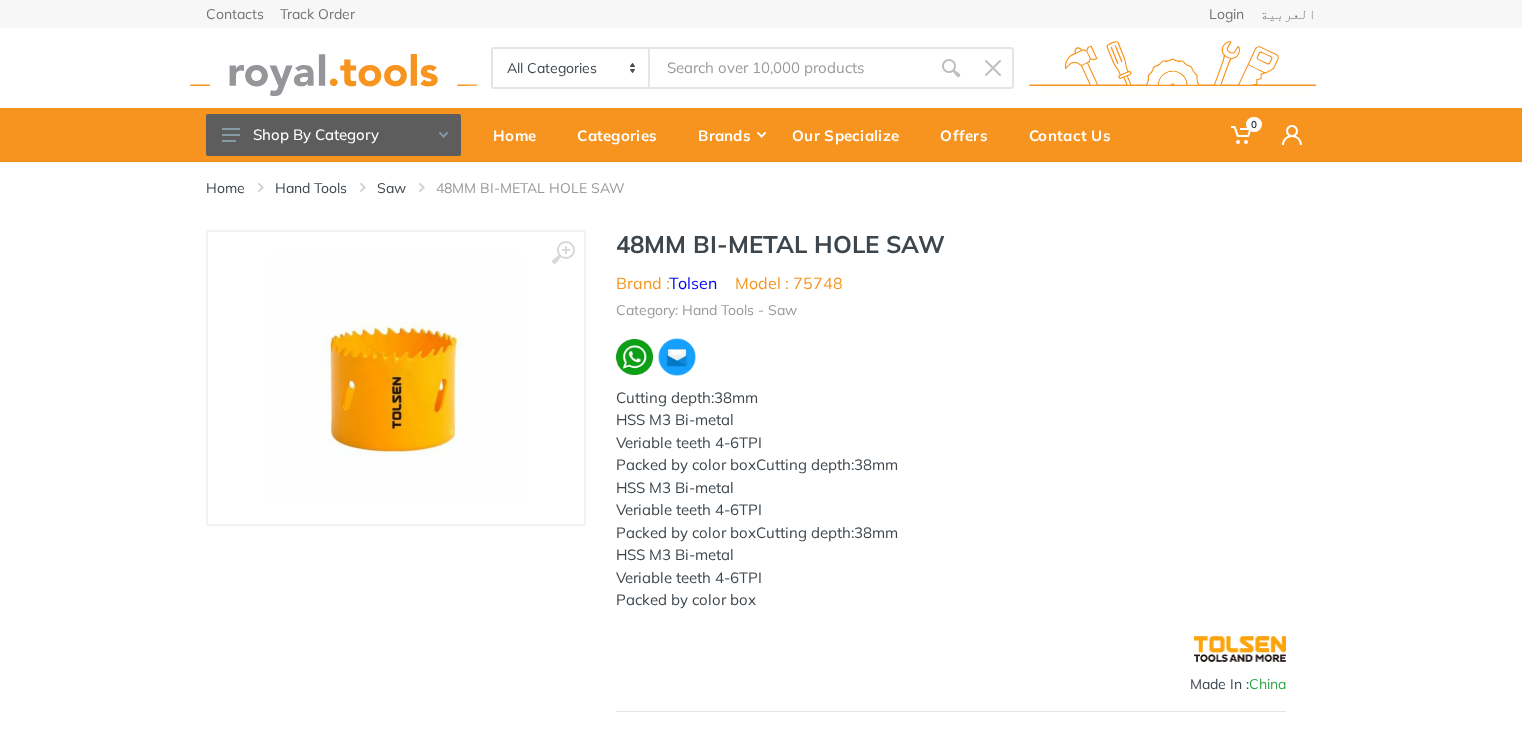 scroll, scrollTop: 0, scrollLeft: 0, axis: both 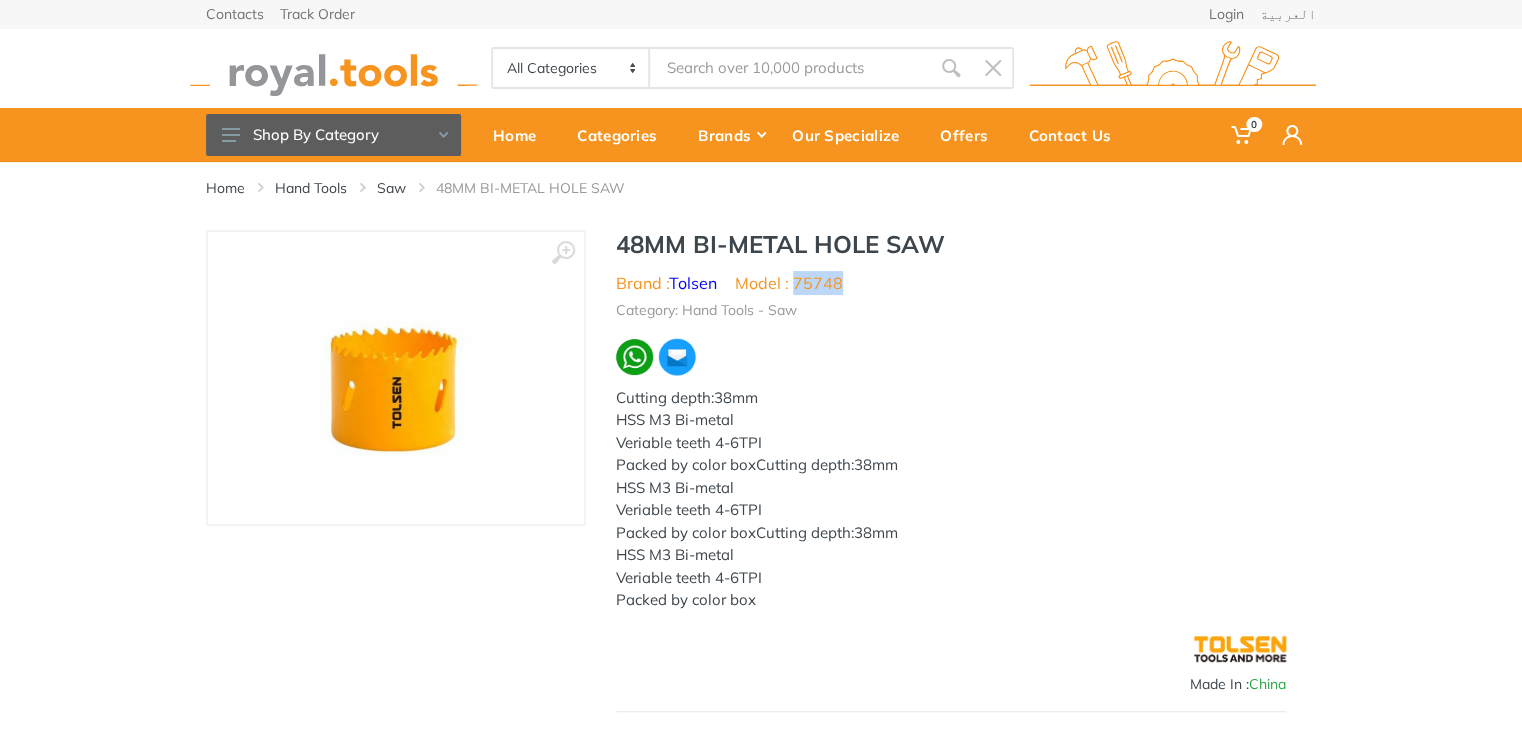 drag, startPoint x: 851, startPoint y: 292, endPoint x: 799, endPoint y: 291, distance: 52.009613 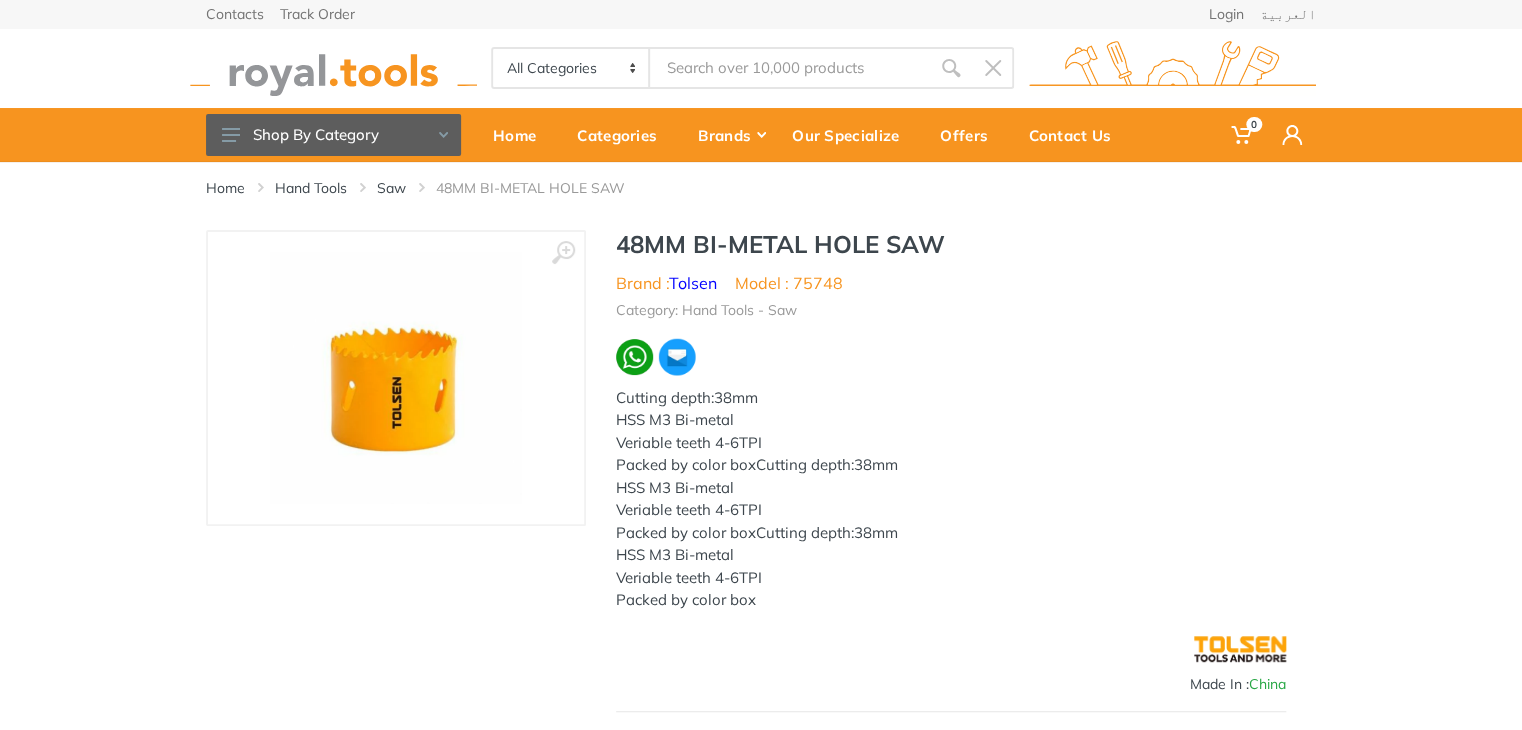 click at bounding box center (790, 68) 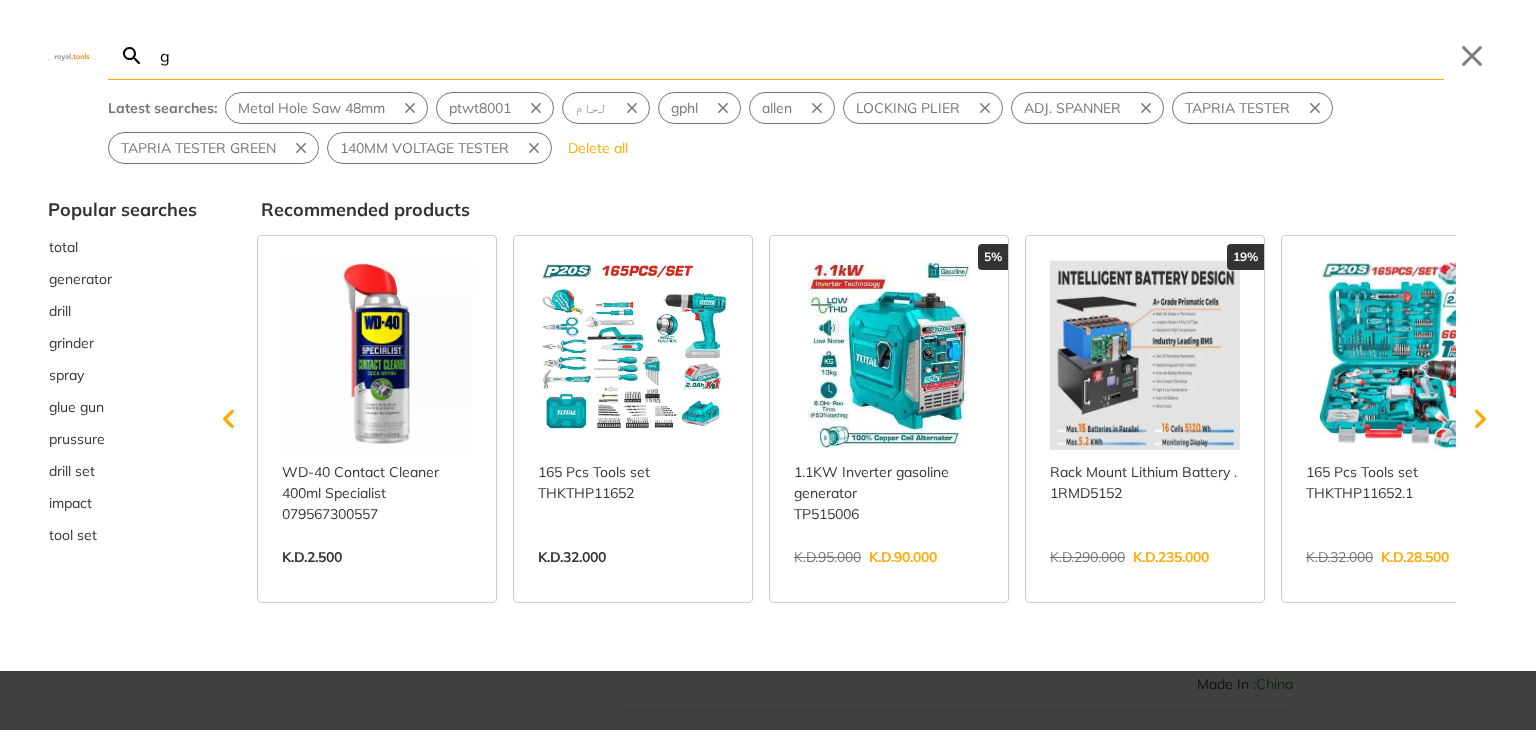 type on "g" 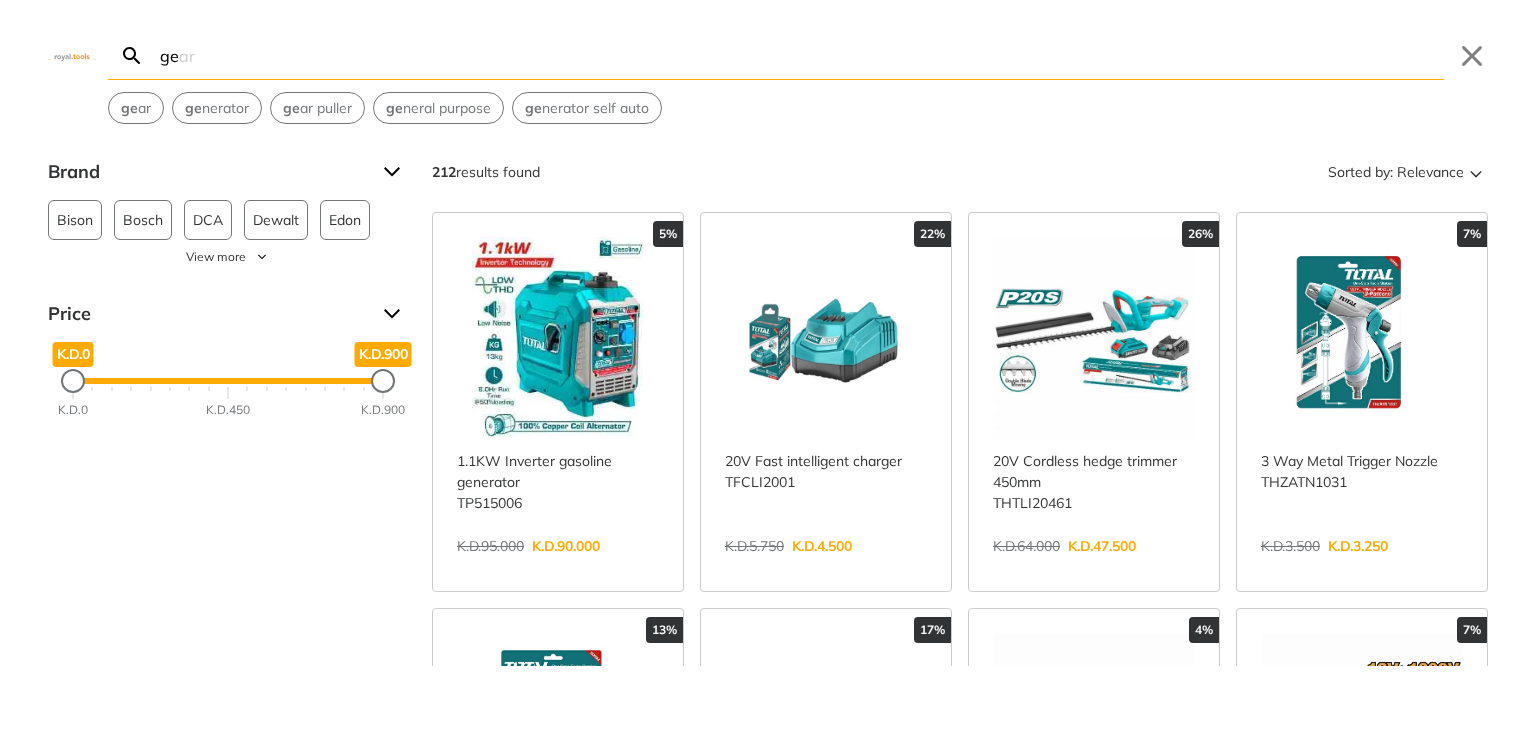 type on "ge" 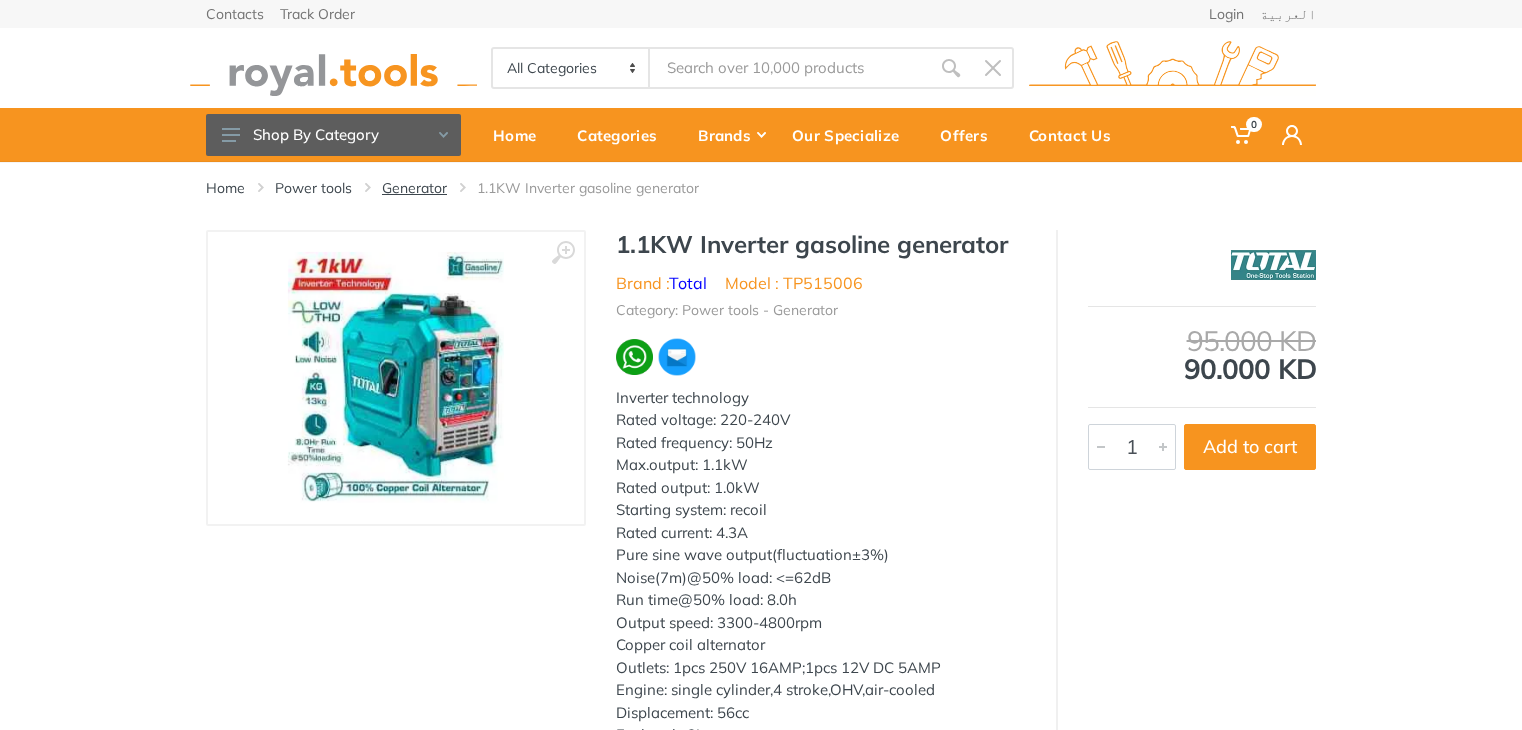 scroll, scrollTop: 0, scrollLeft: 0, axis: both 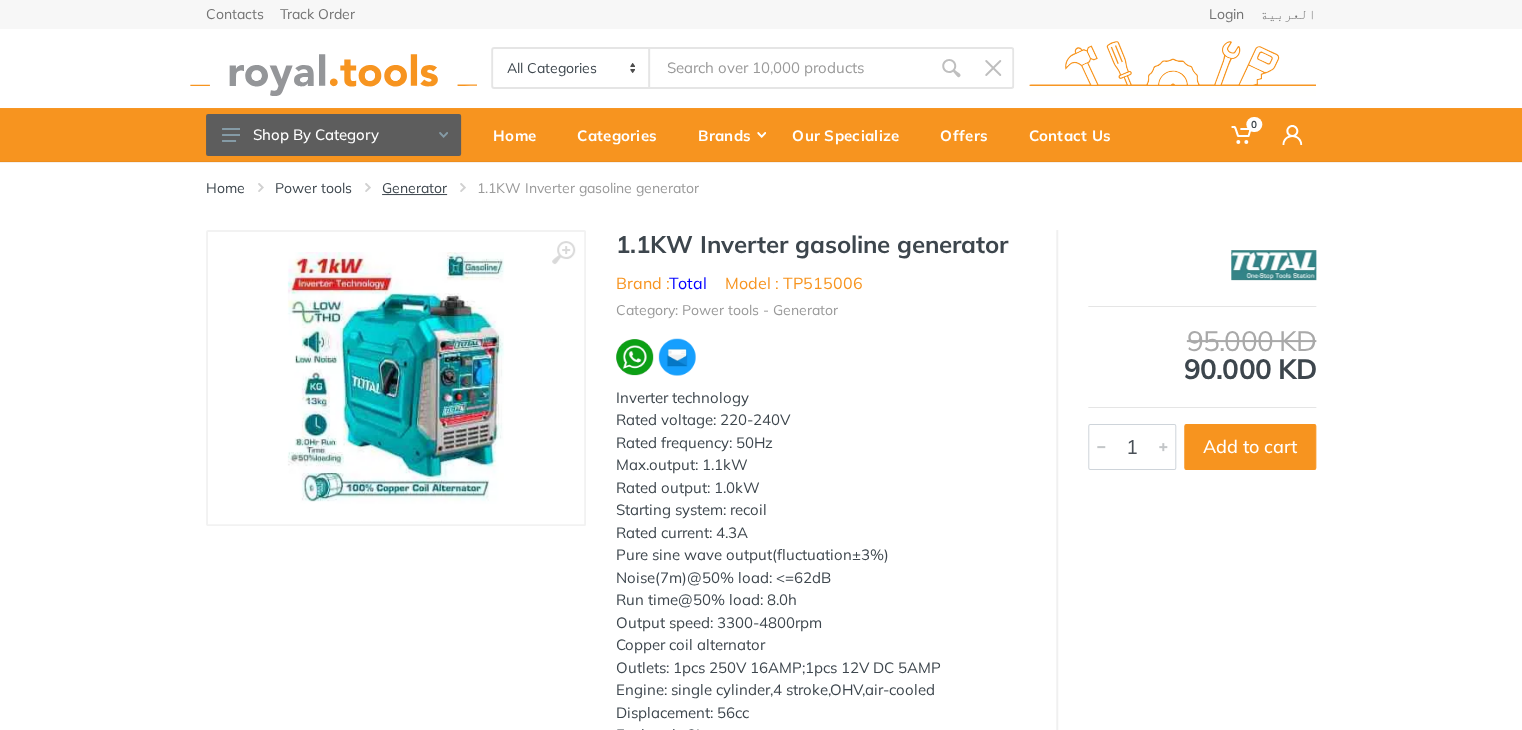 click on "Generator" at bounding box center [414, 188] 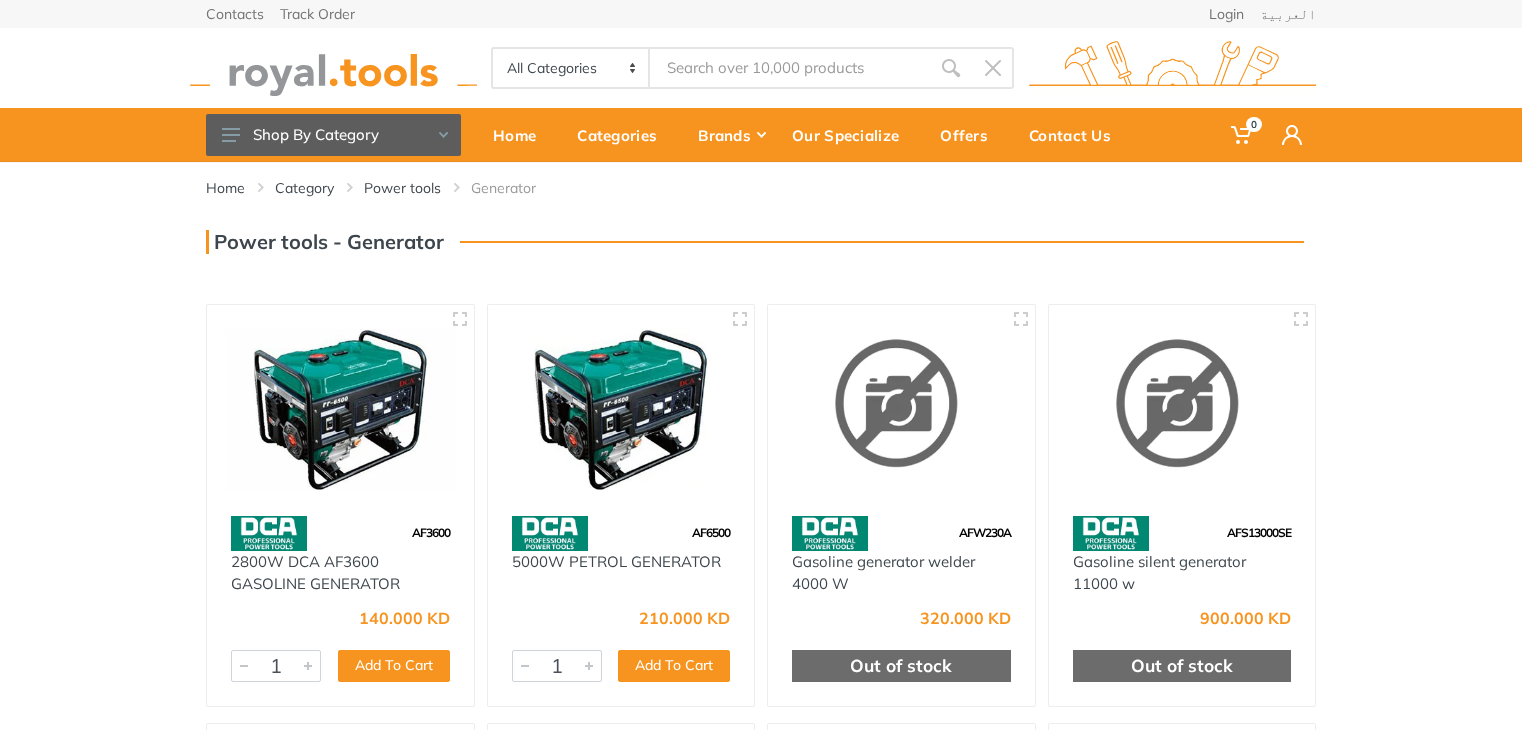 scroll, scrollTop: 0, scrollLeft: 0, axis: both 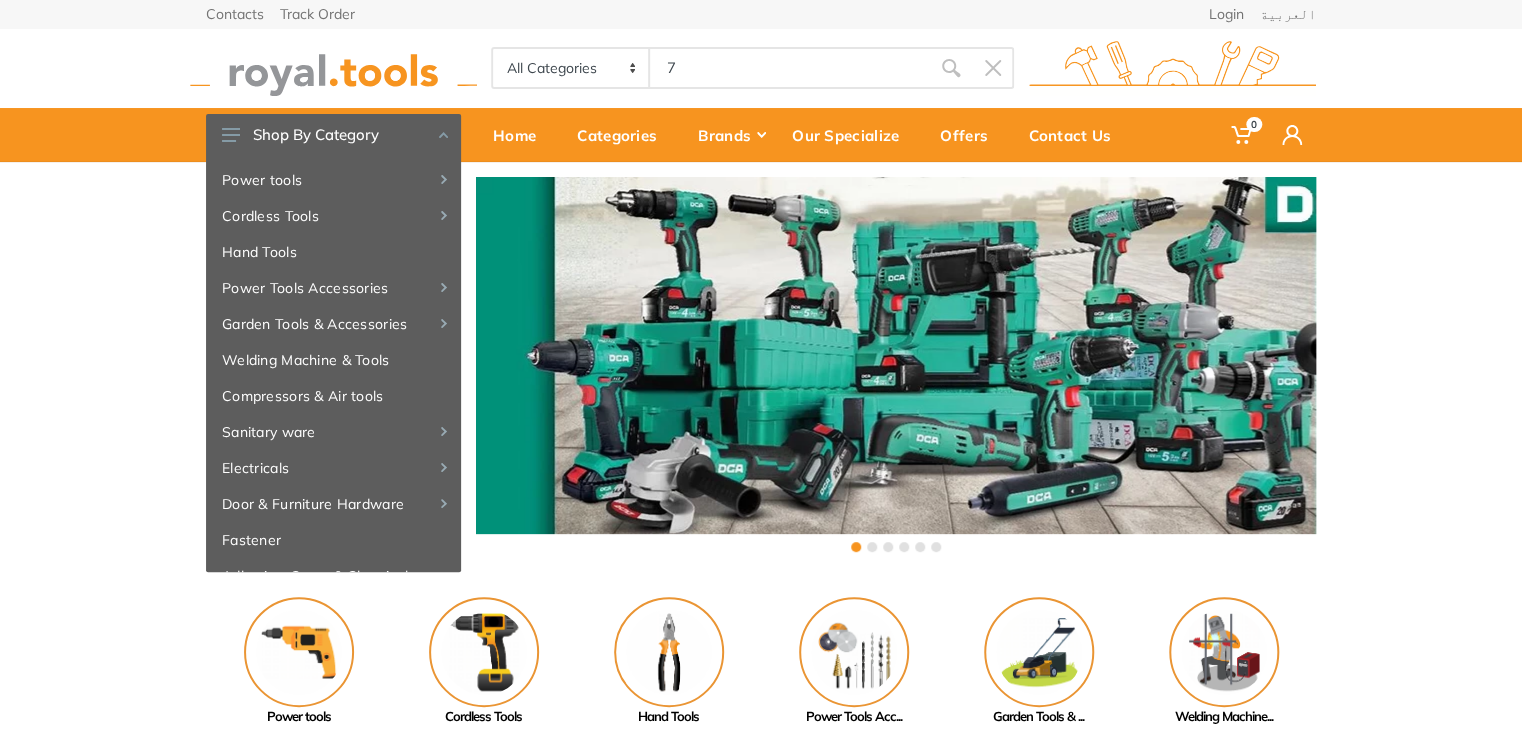 type on "77" 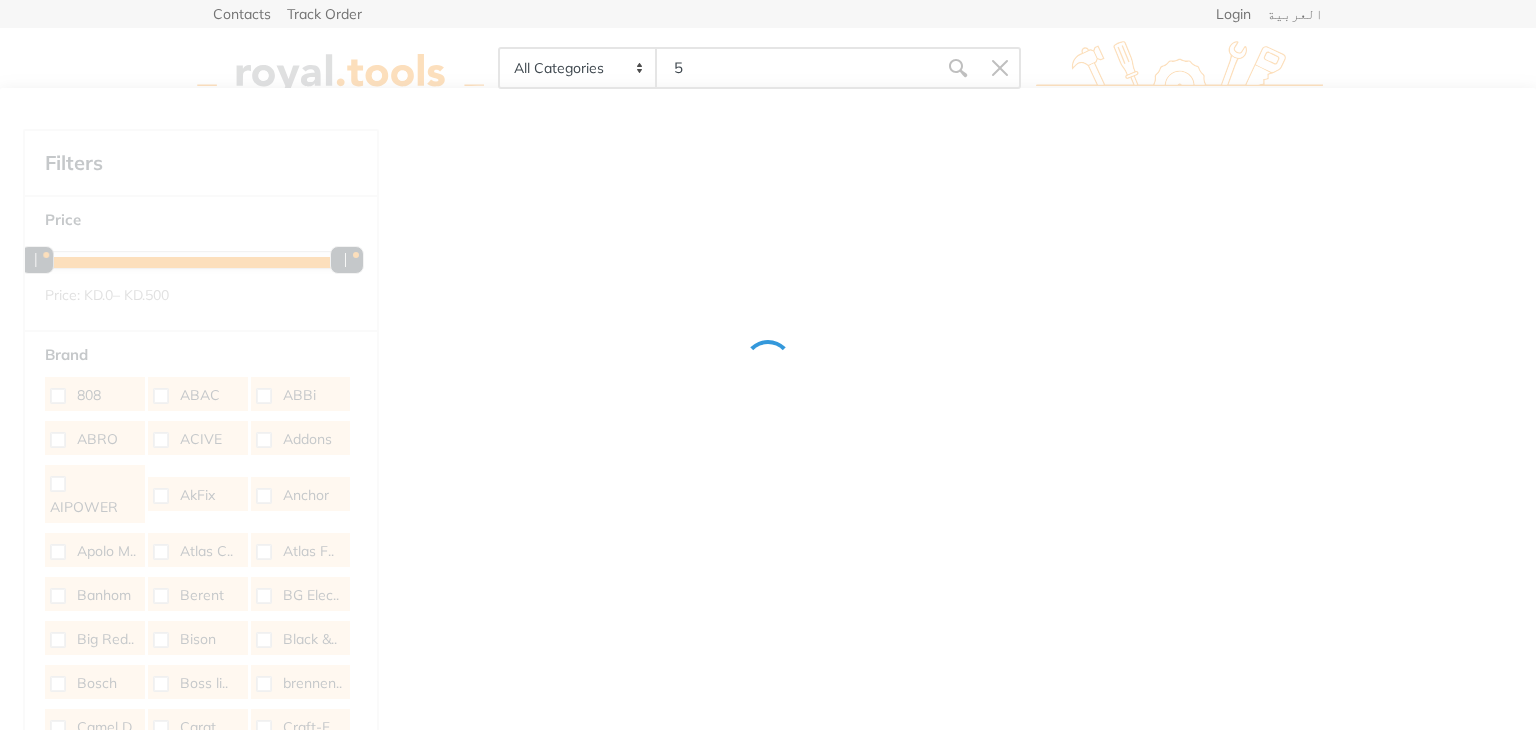 type on "5" 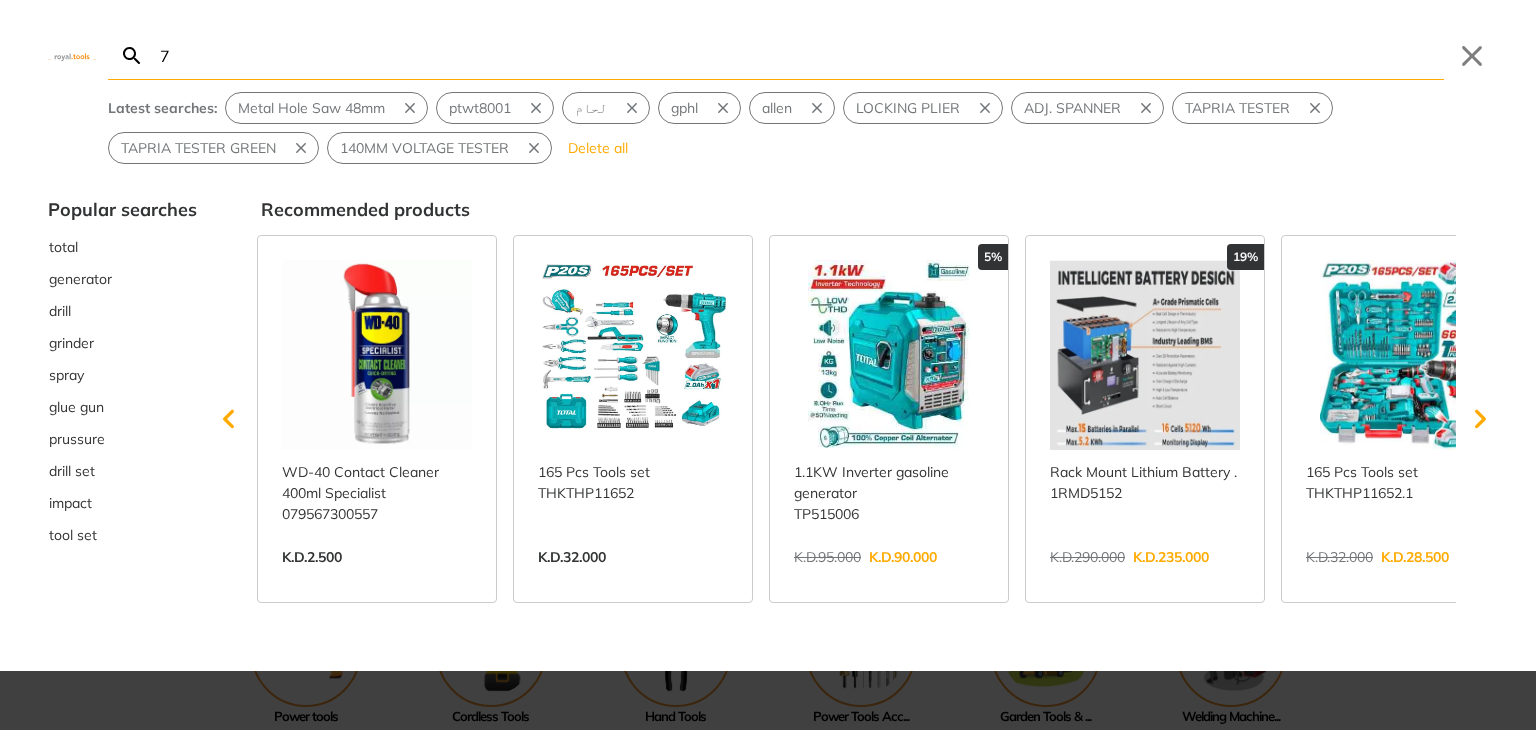 type on "7" 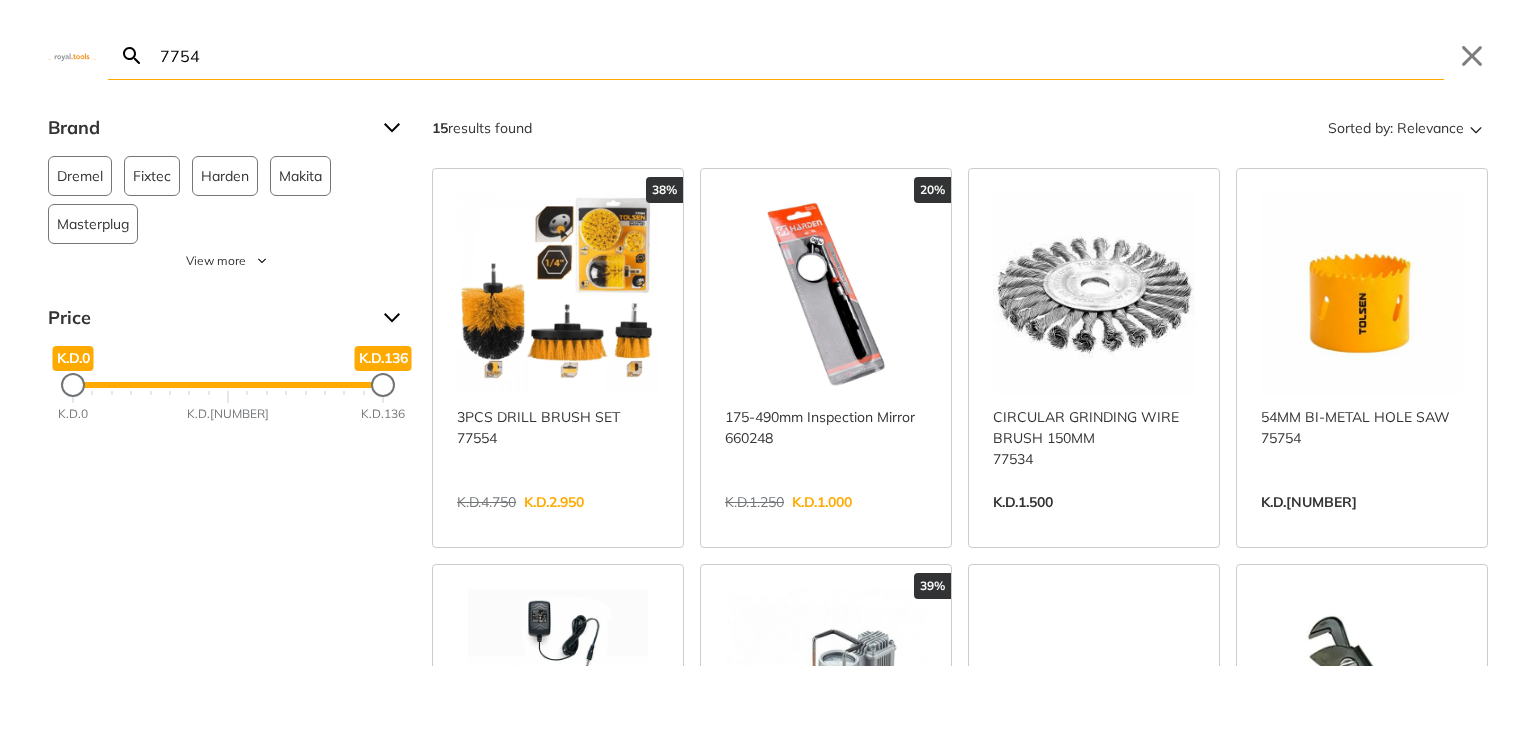 type on "7754" 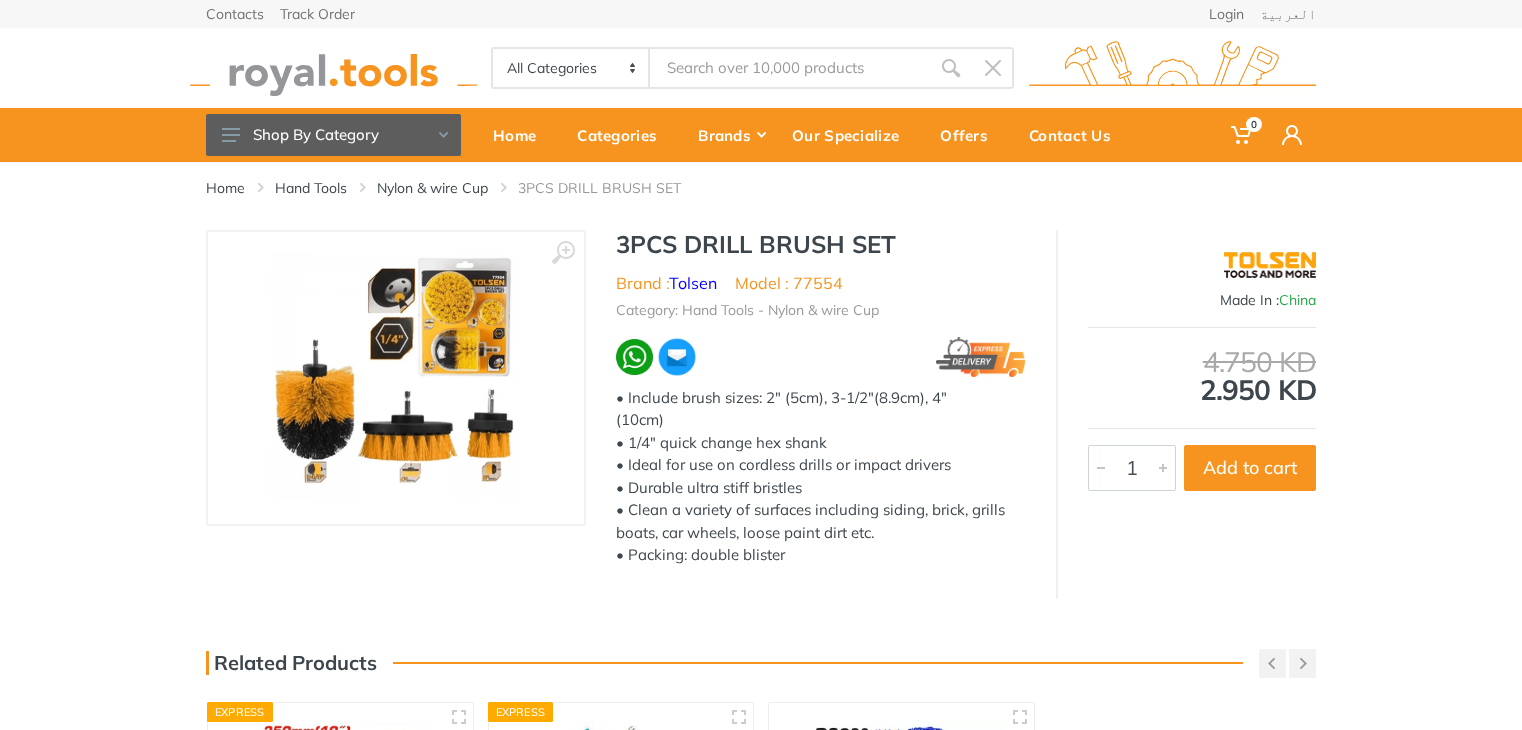 scroll, scrollTop: 0, scrollLeft: 0, axis: both 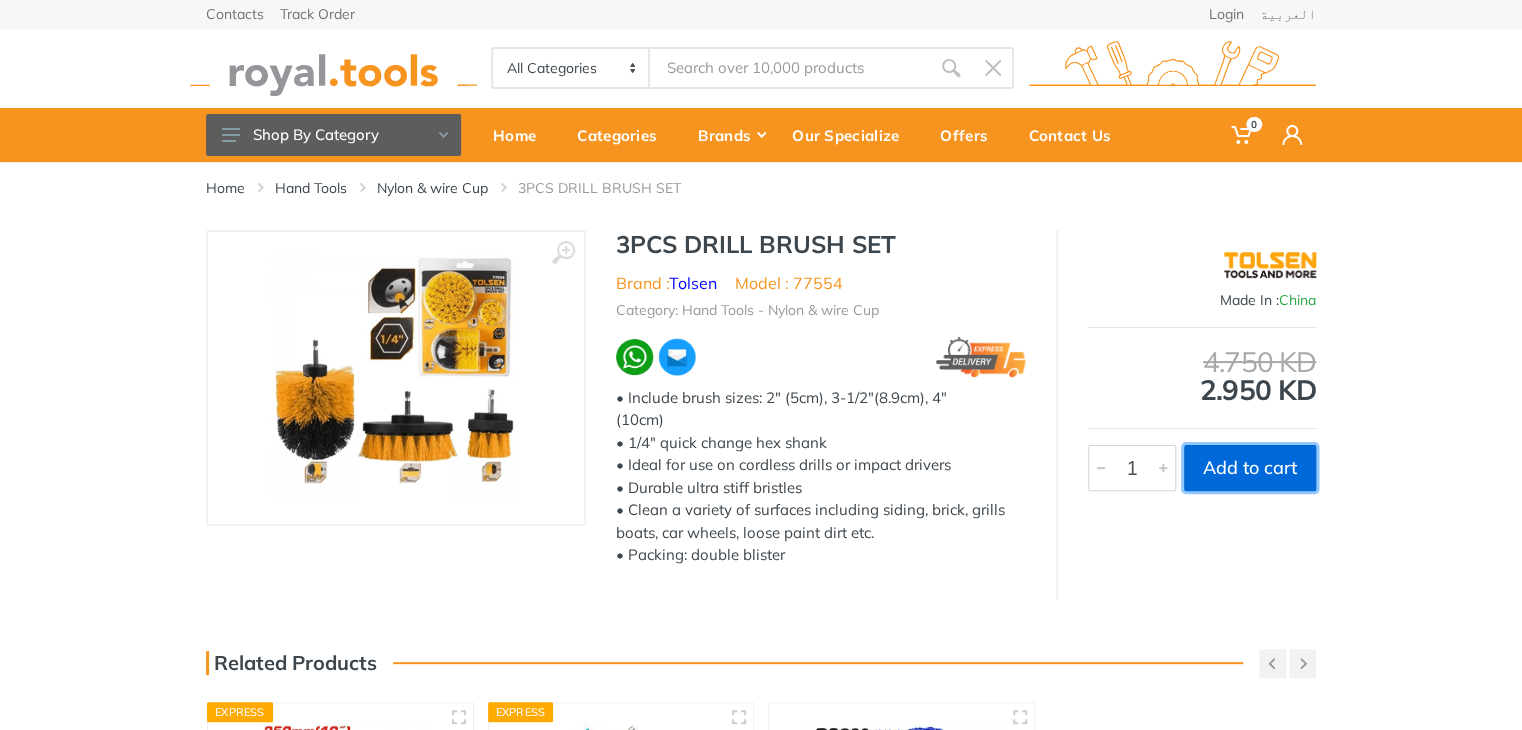 click on "Add to cart" at bounding box center [1250, 468] 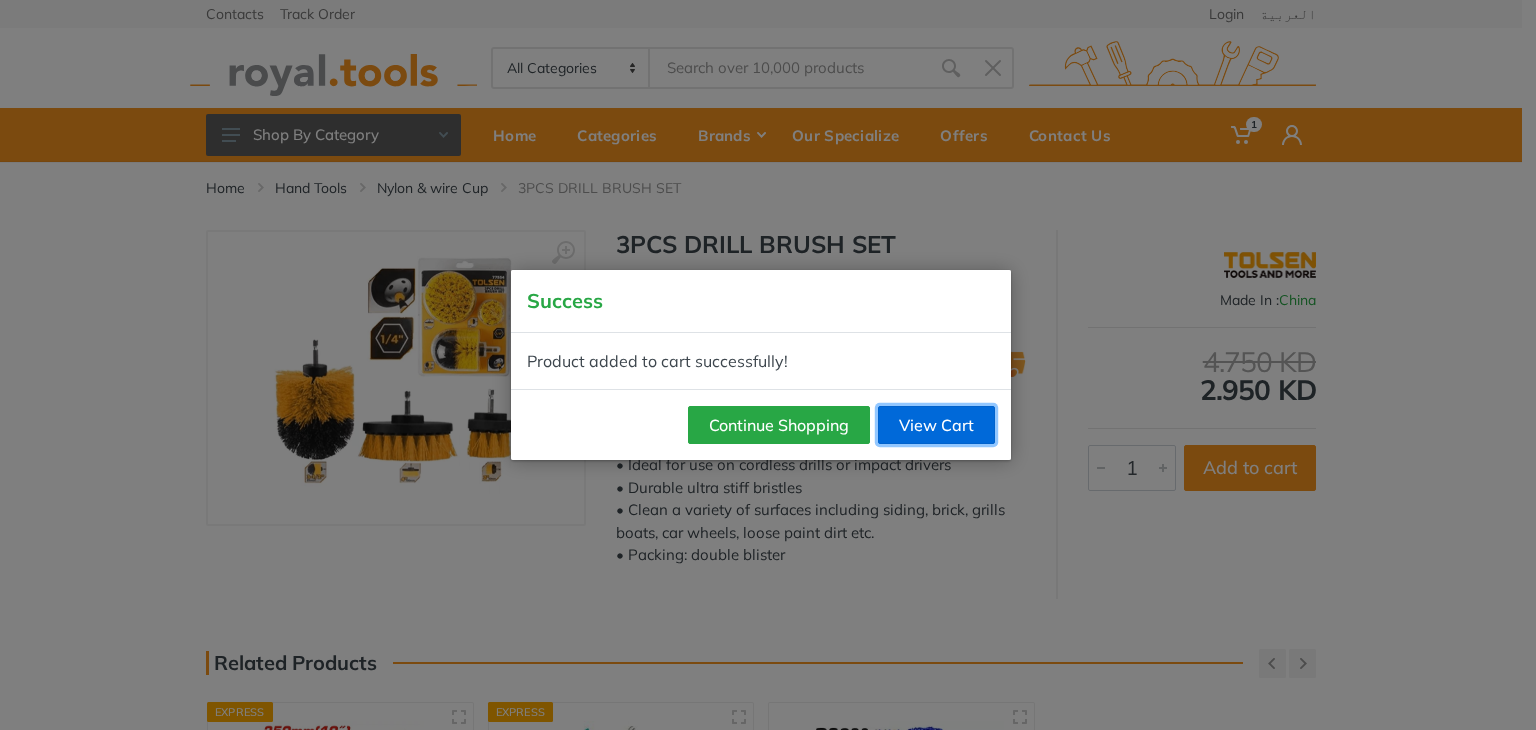 click on "View Cart" at bounding box center [936, 425] 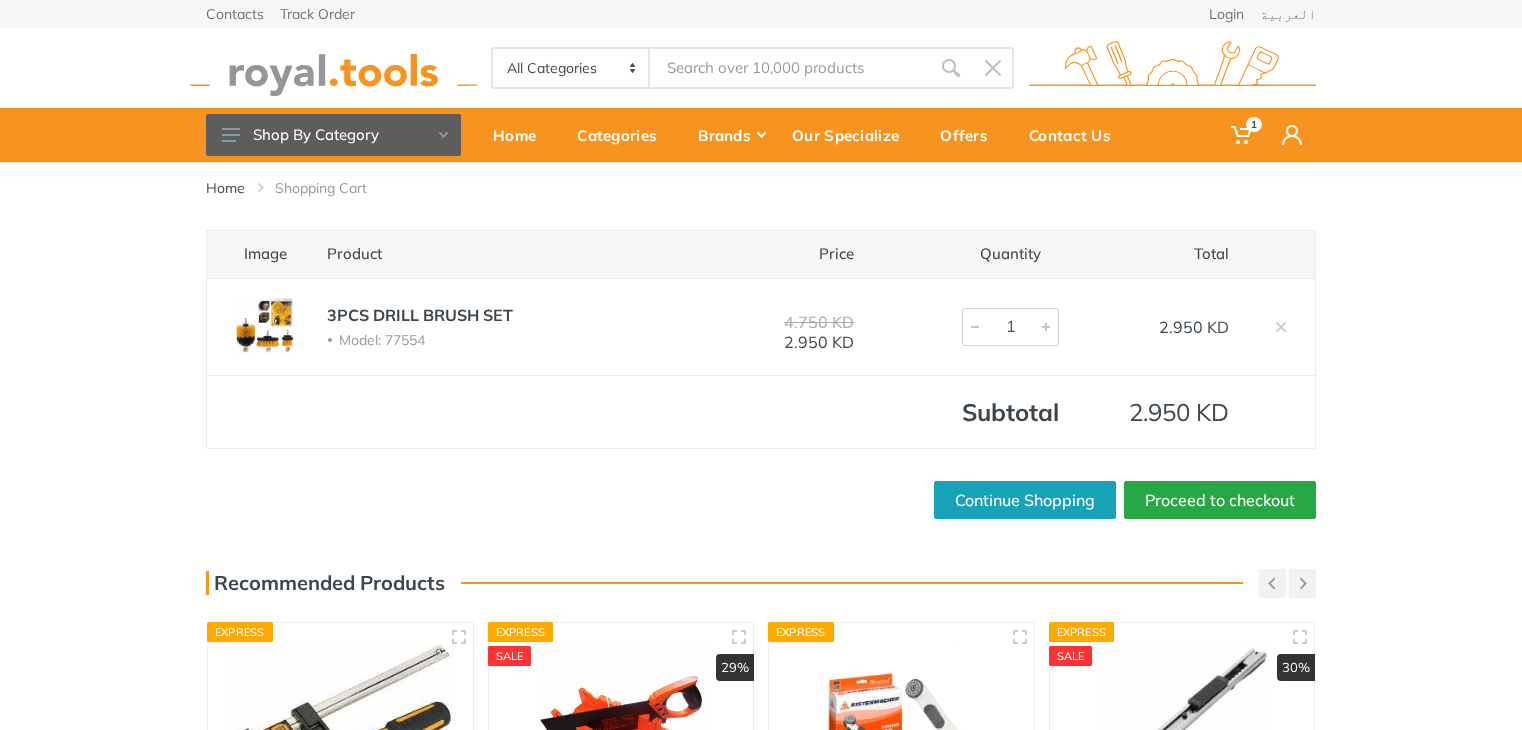 scroll, scrollTop: 0, scrollLeft: 0, axis: both 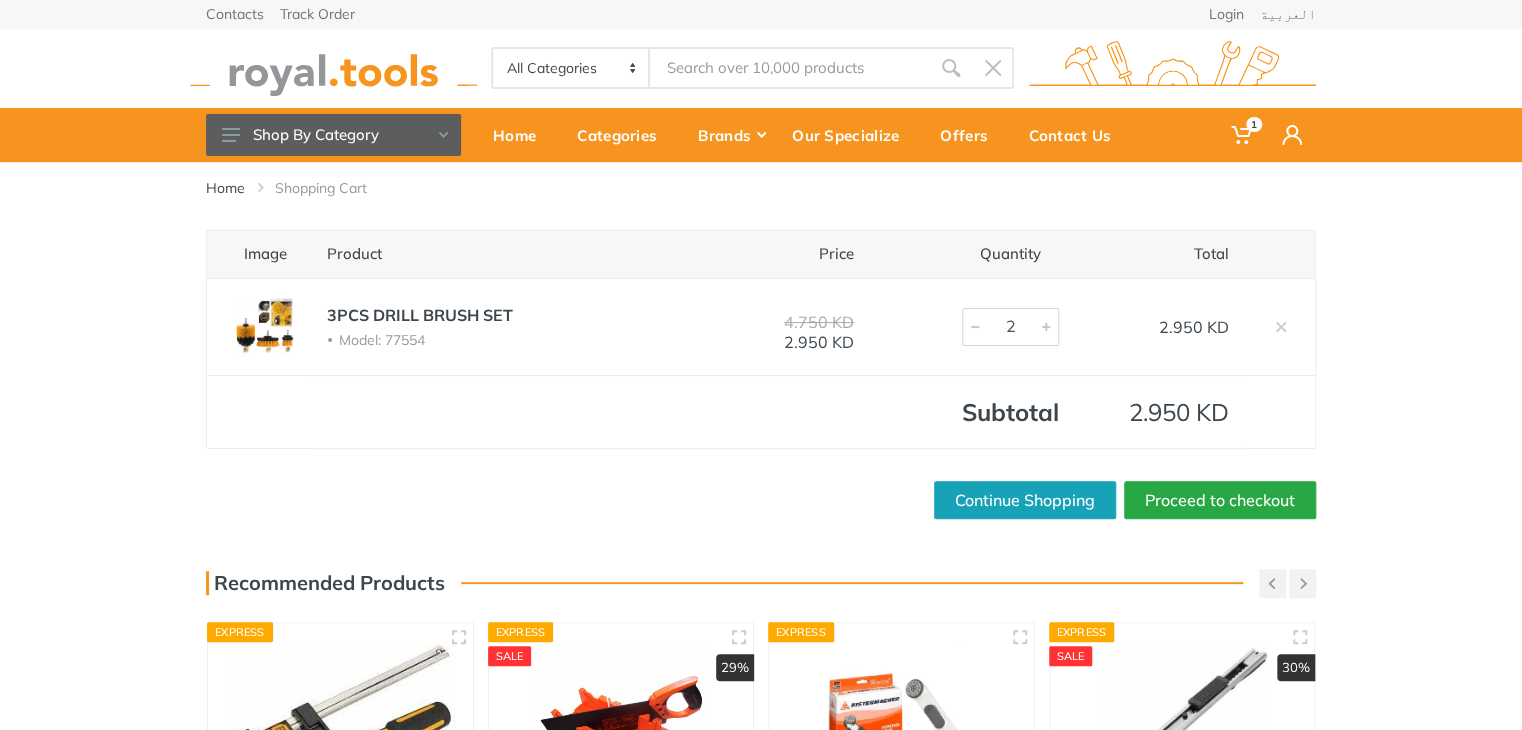 click at bounding box center (1046, 327) 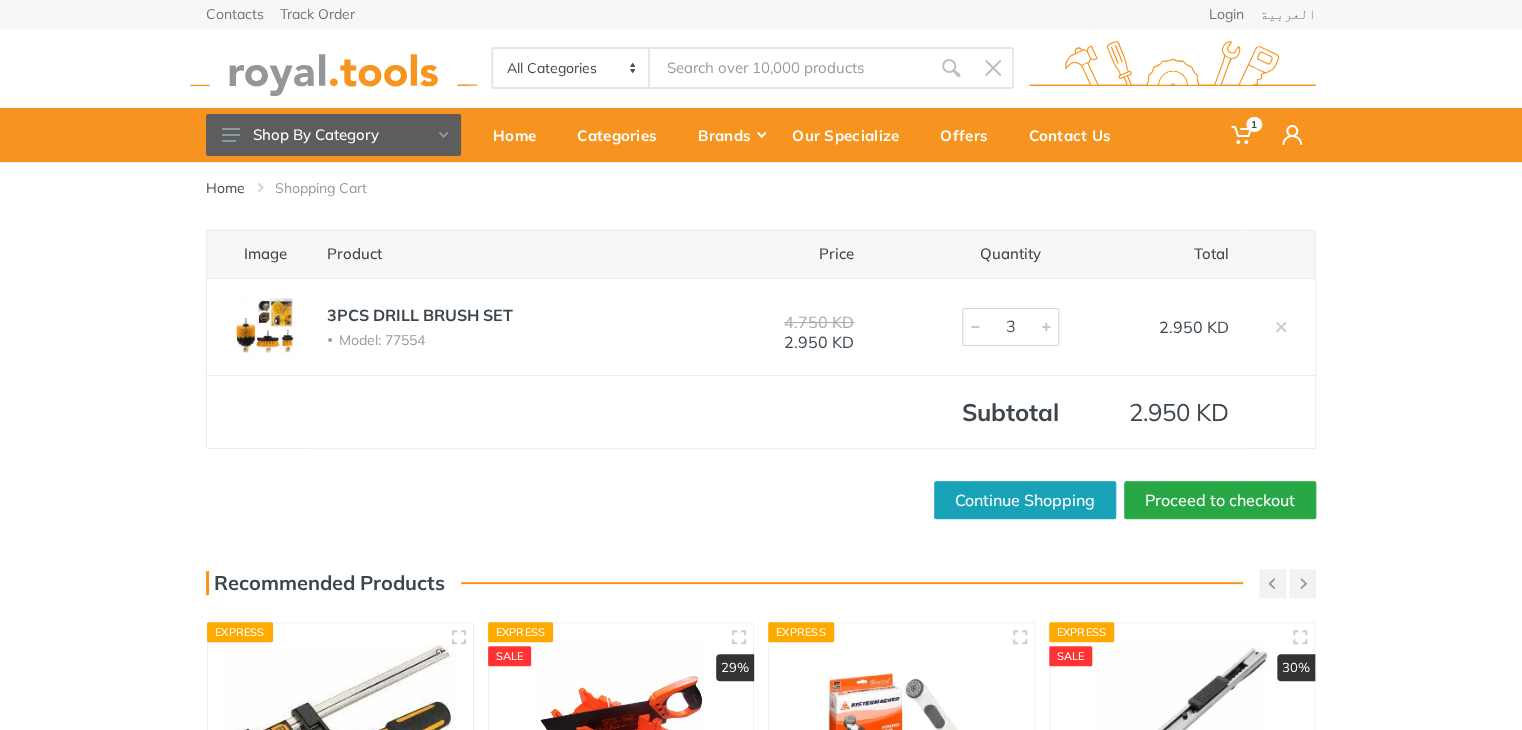 click at bounding box center (1046, 327) 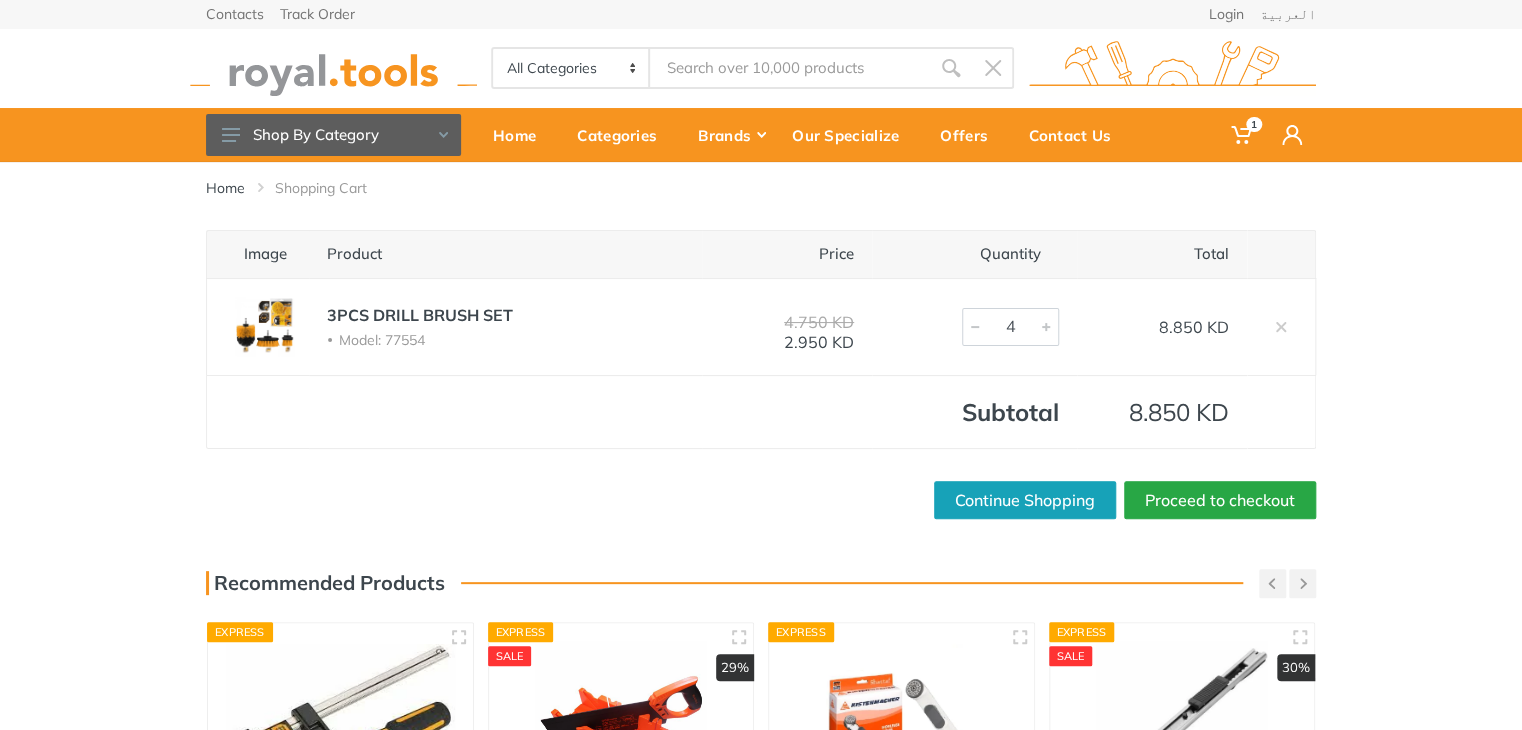 click at bounding box center [1046, 327] 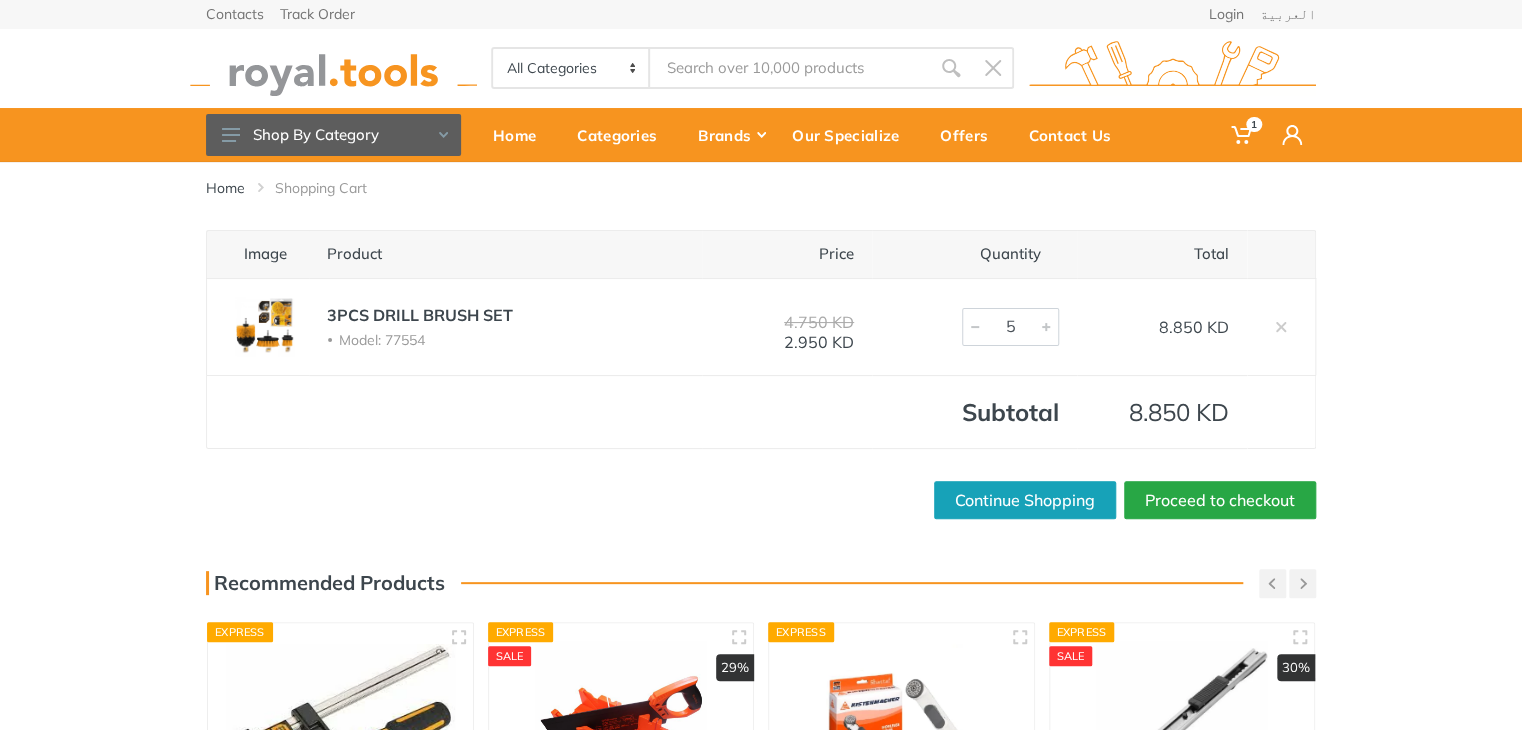 click at bounding box center [1046, 327] 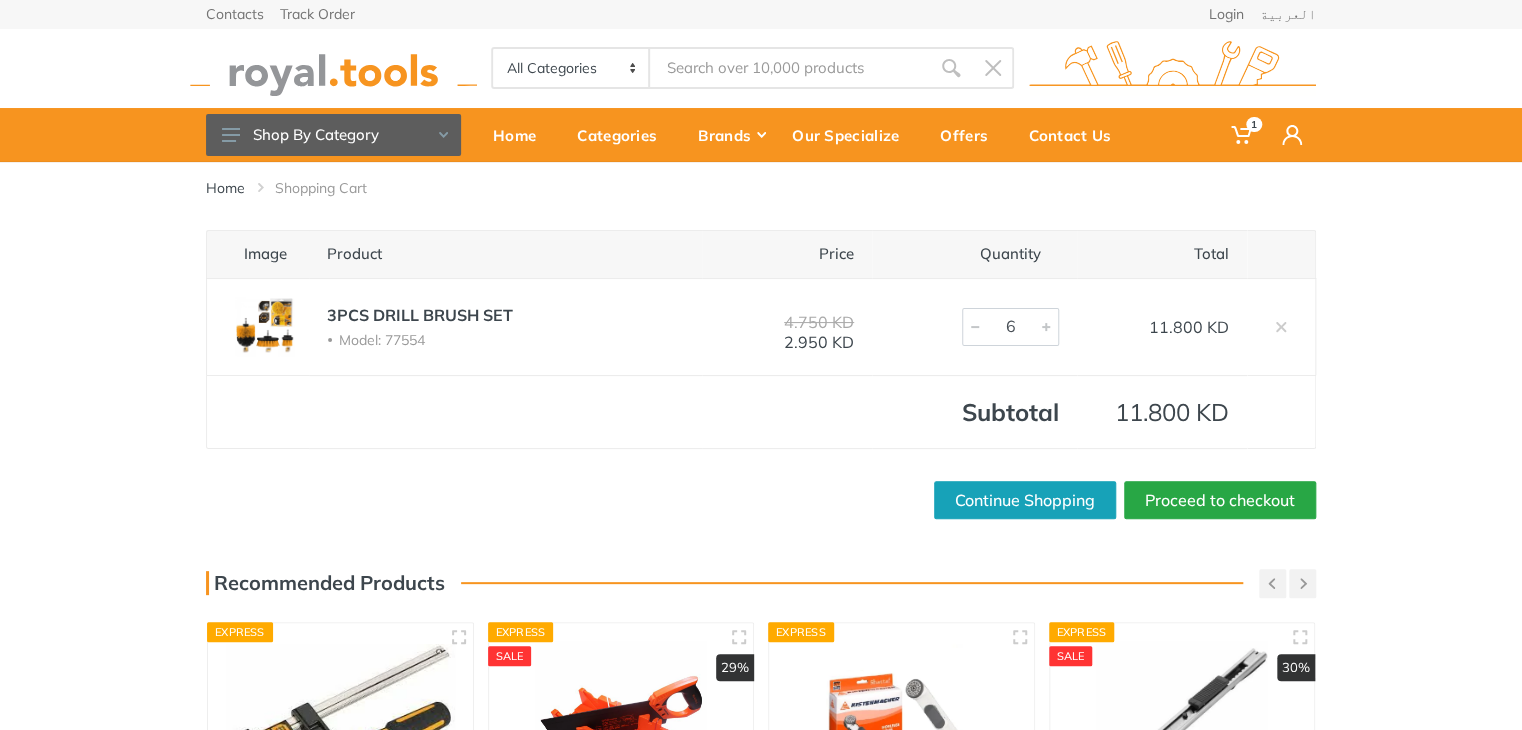 click at bounding box center (1046, 327) 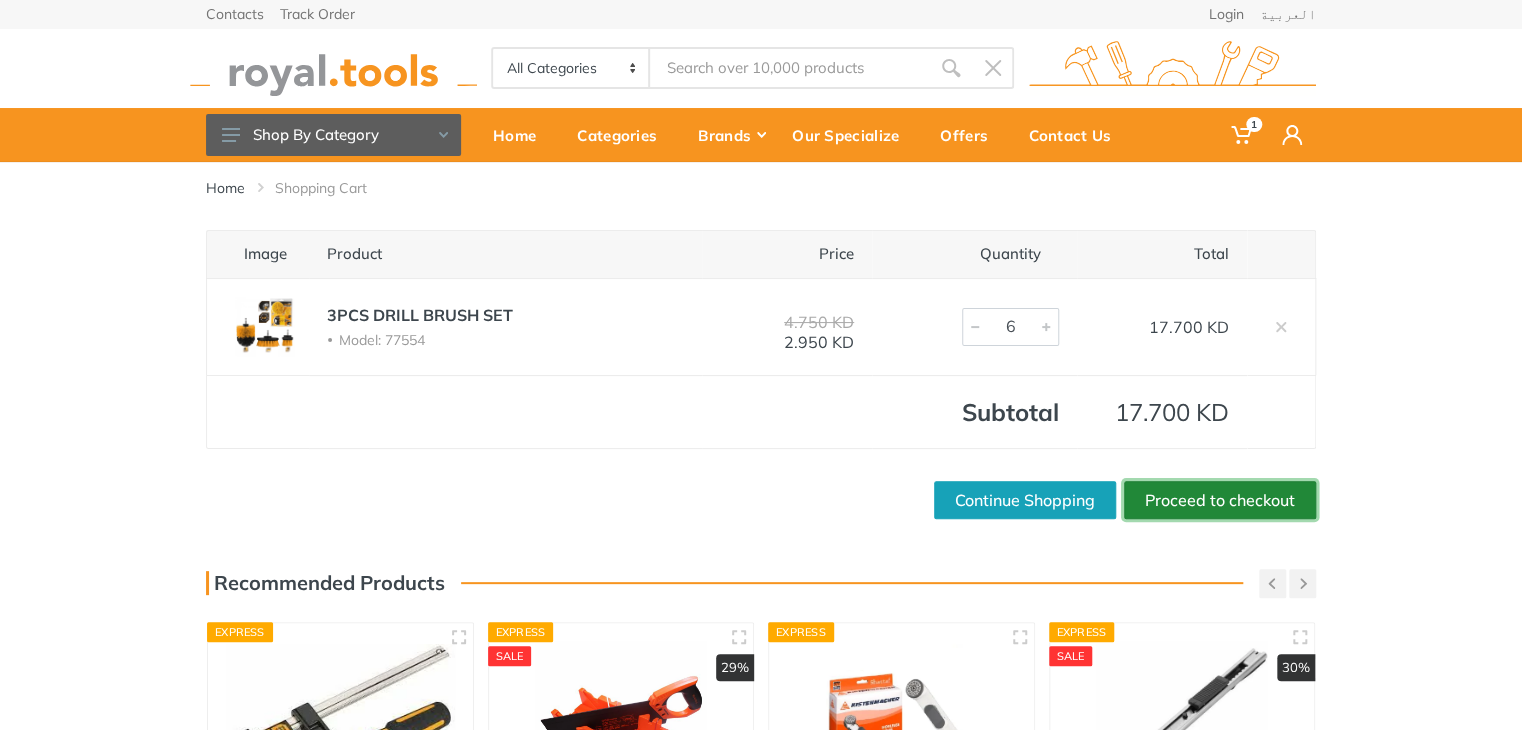 click on "Proceed to
checkout" at bounding box center (1220, 500) 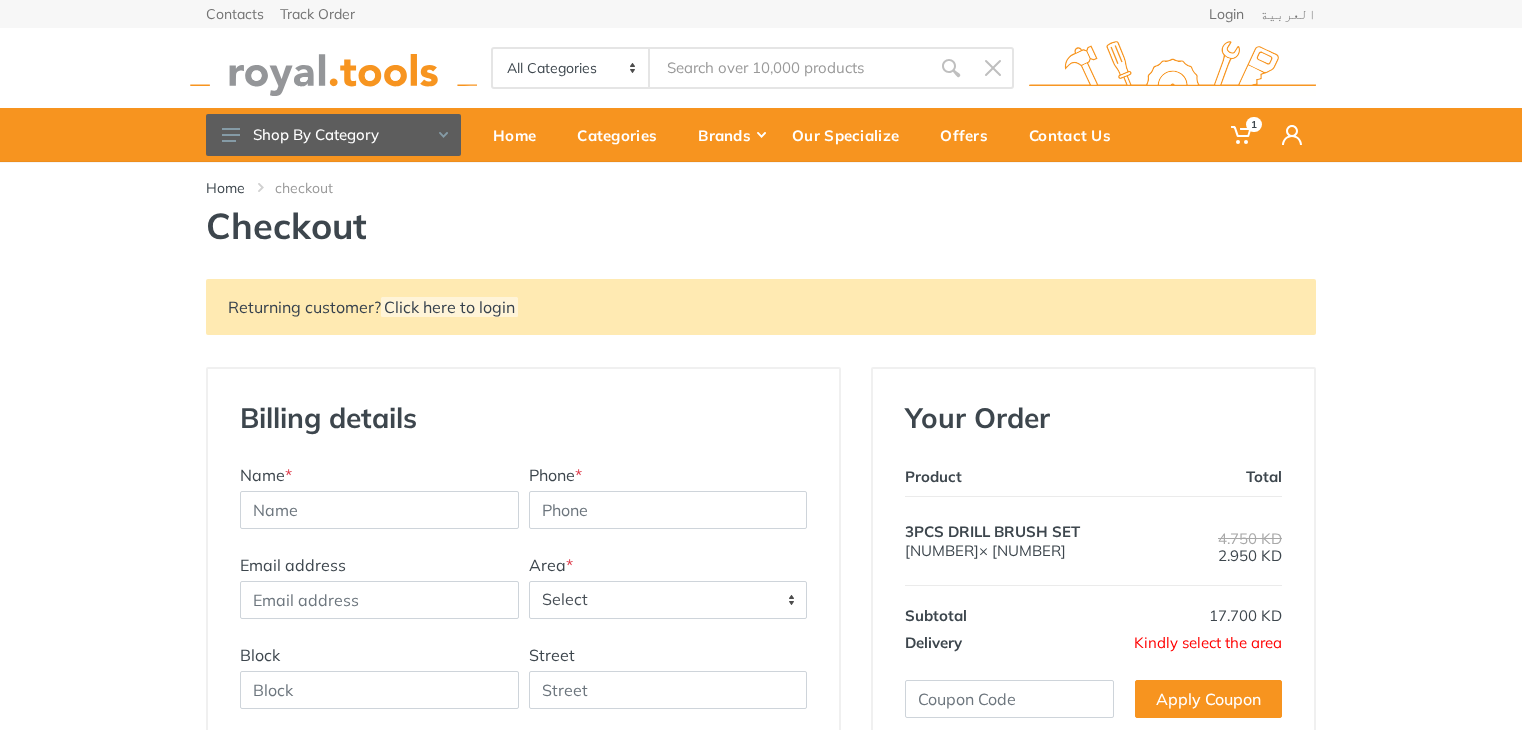 scroll, scrollTop: 0, scrollLeft: 0, axis: both 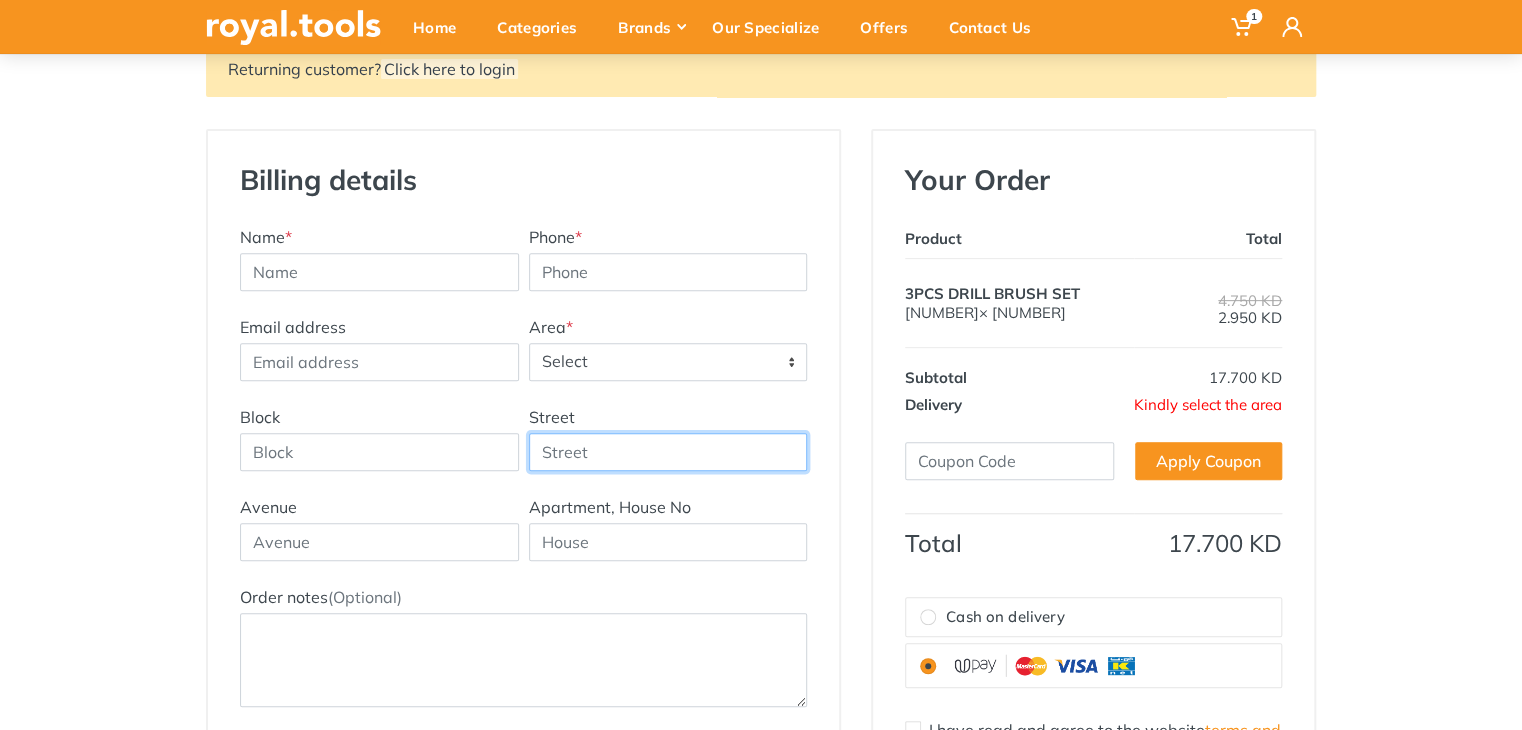 click on "Street" at bounding box center [668, 452] 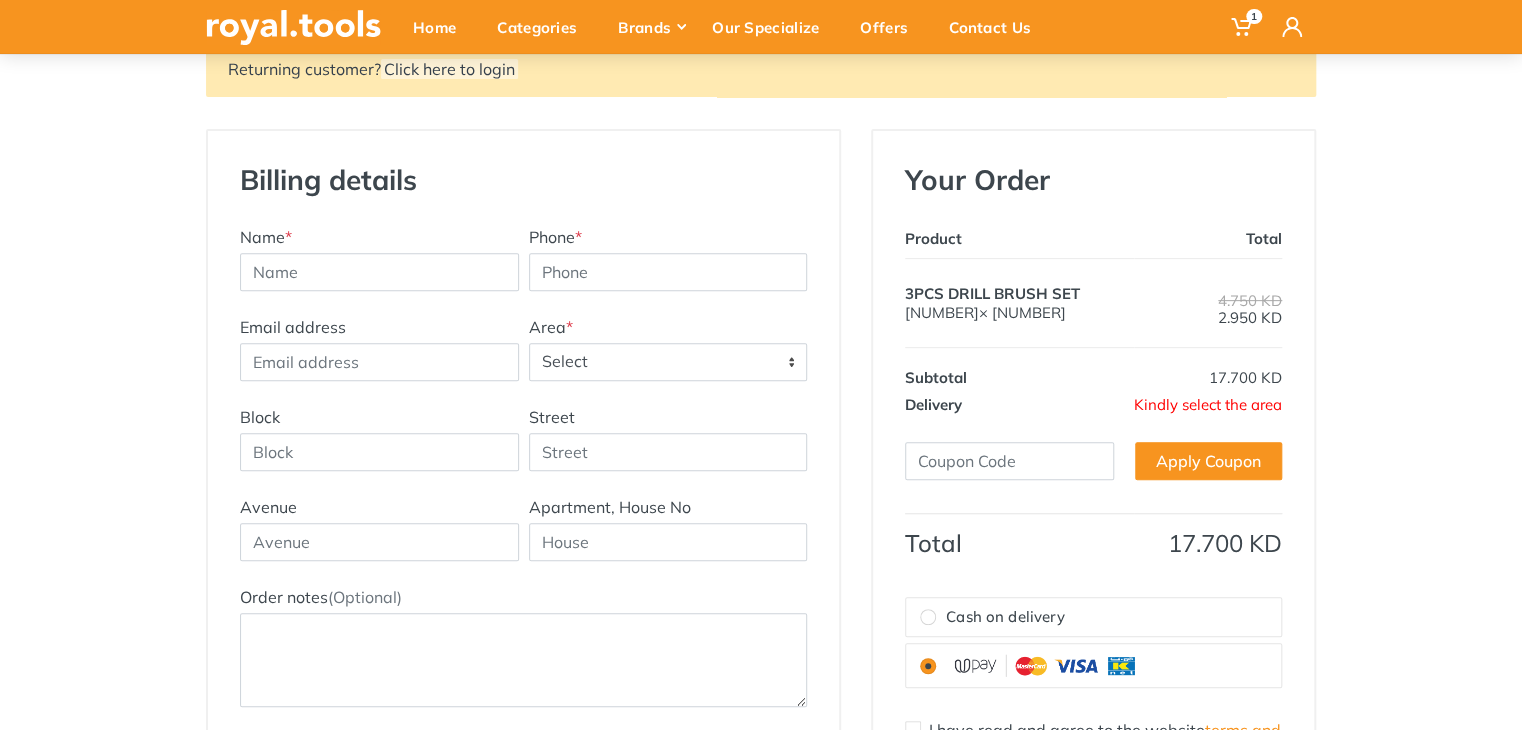 click on "Select" at bounding box center [668, 362] 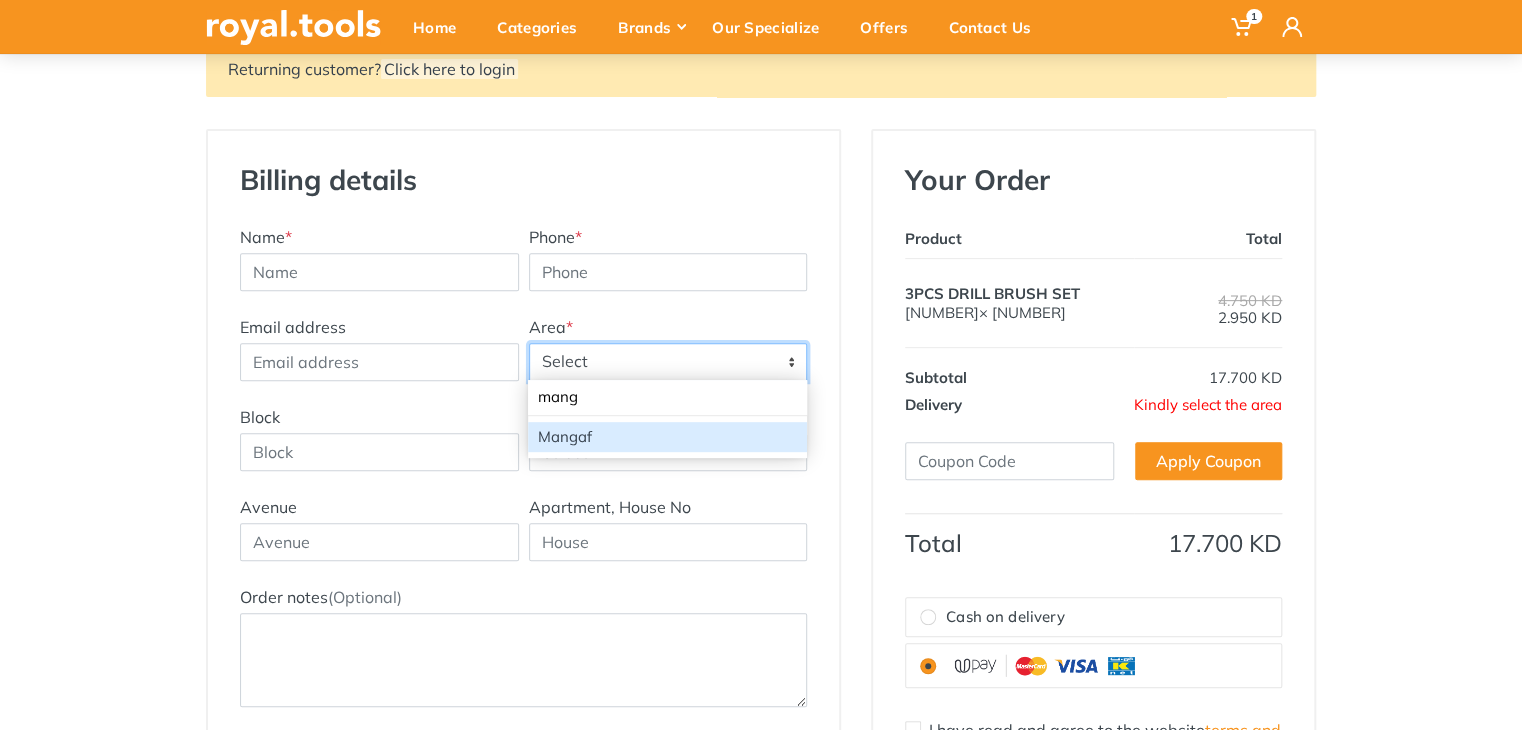 type on "mang" 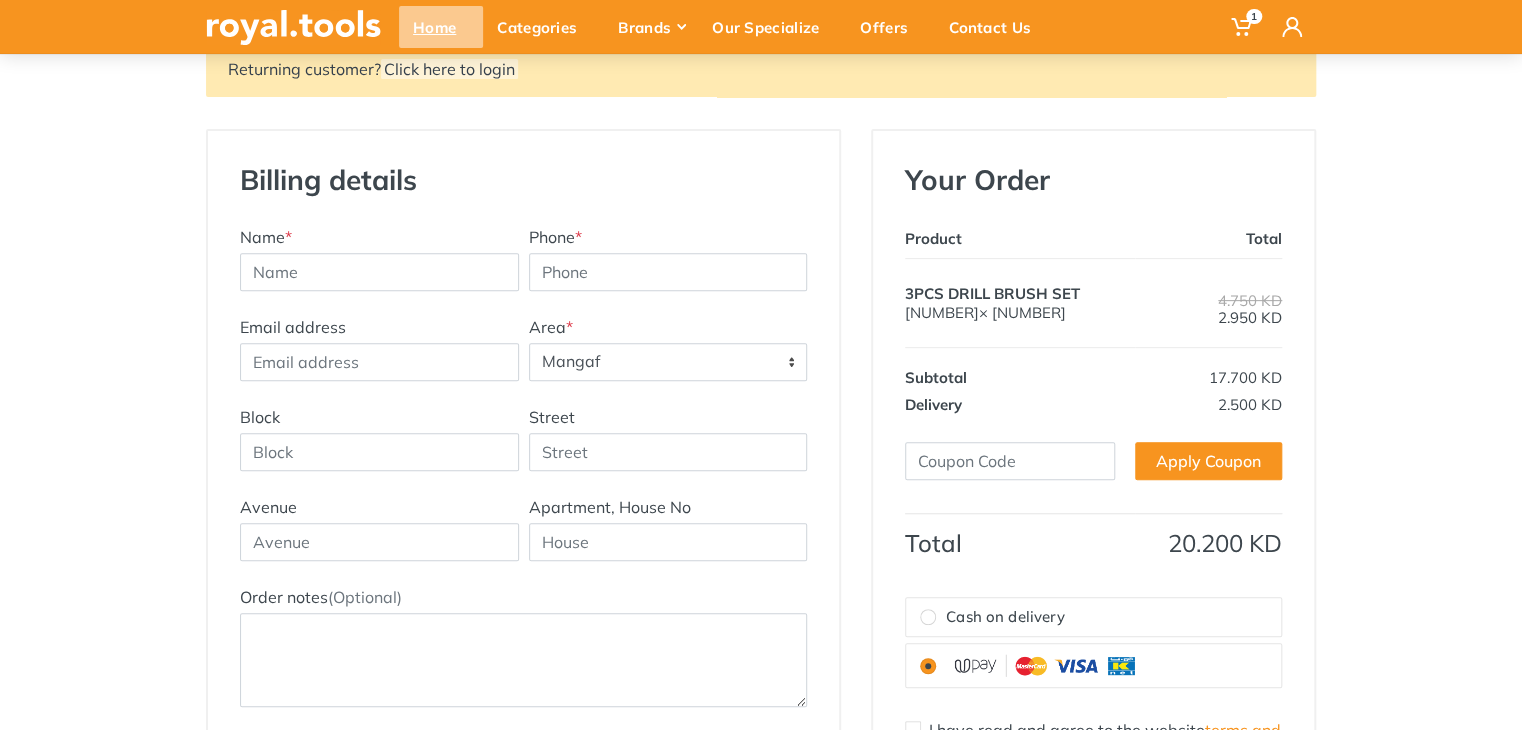 click on "Home" at bounding box center (441, 27) 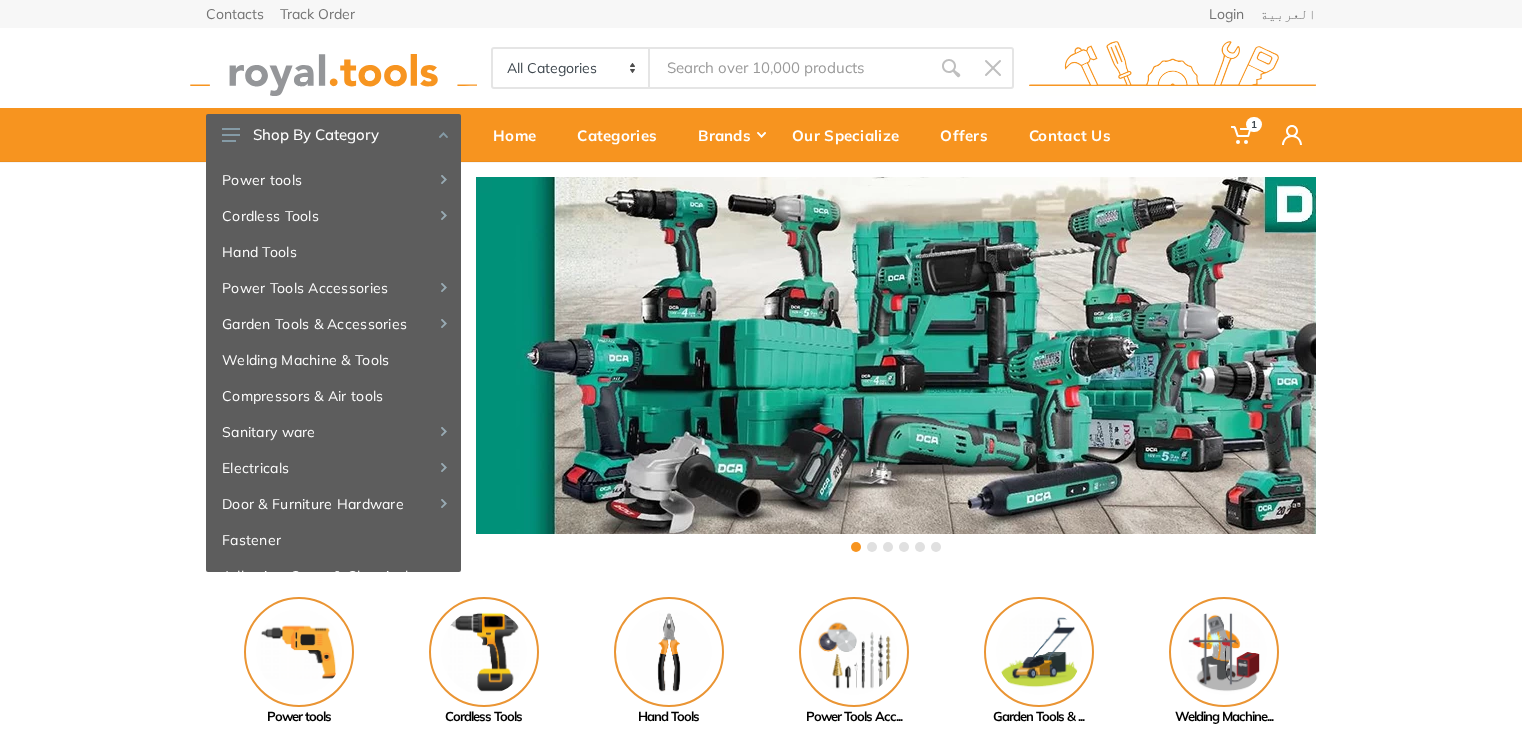 scroll, scrollTop: 0, scrollLeft: 0, axis: both 